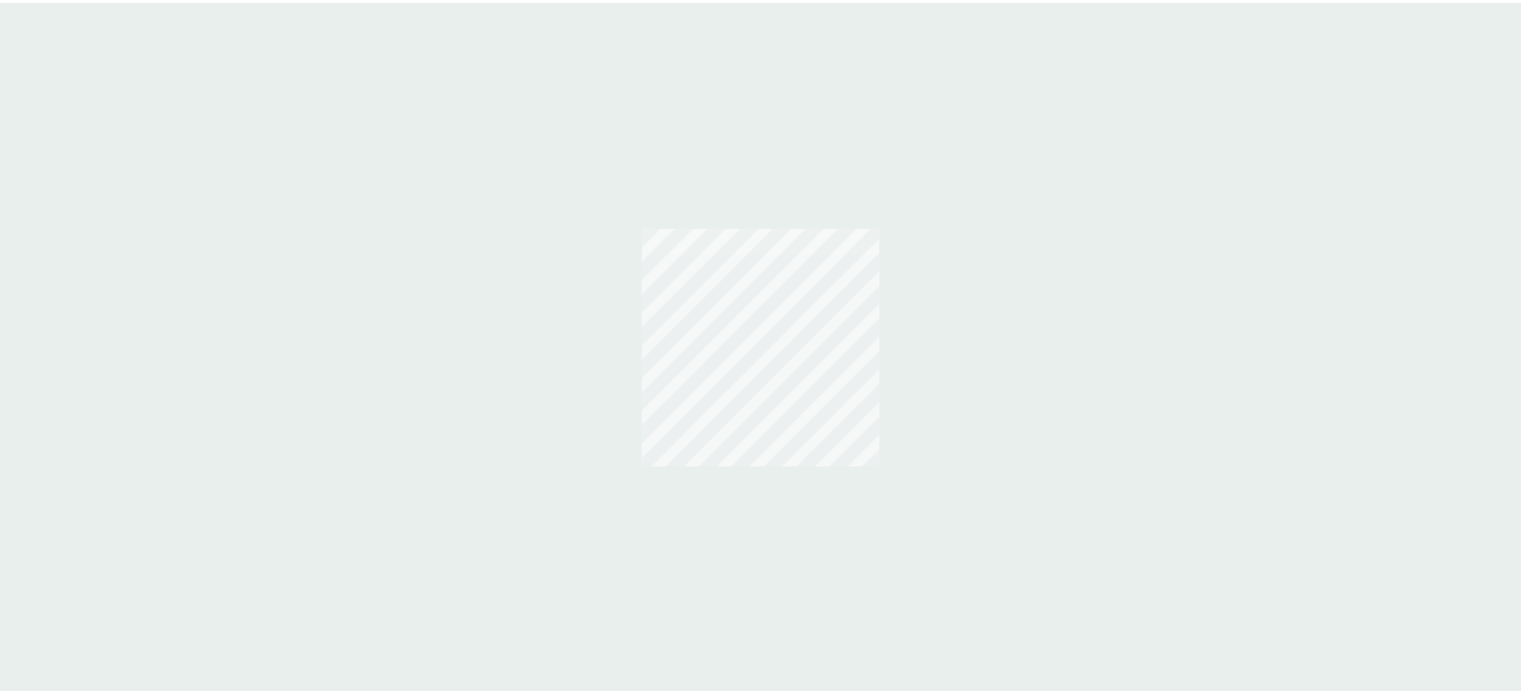 scroll, scrollTop: 0, scrollLeft: 0, axis: both 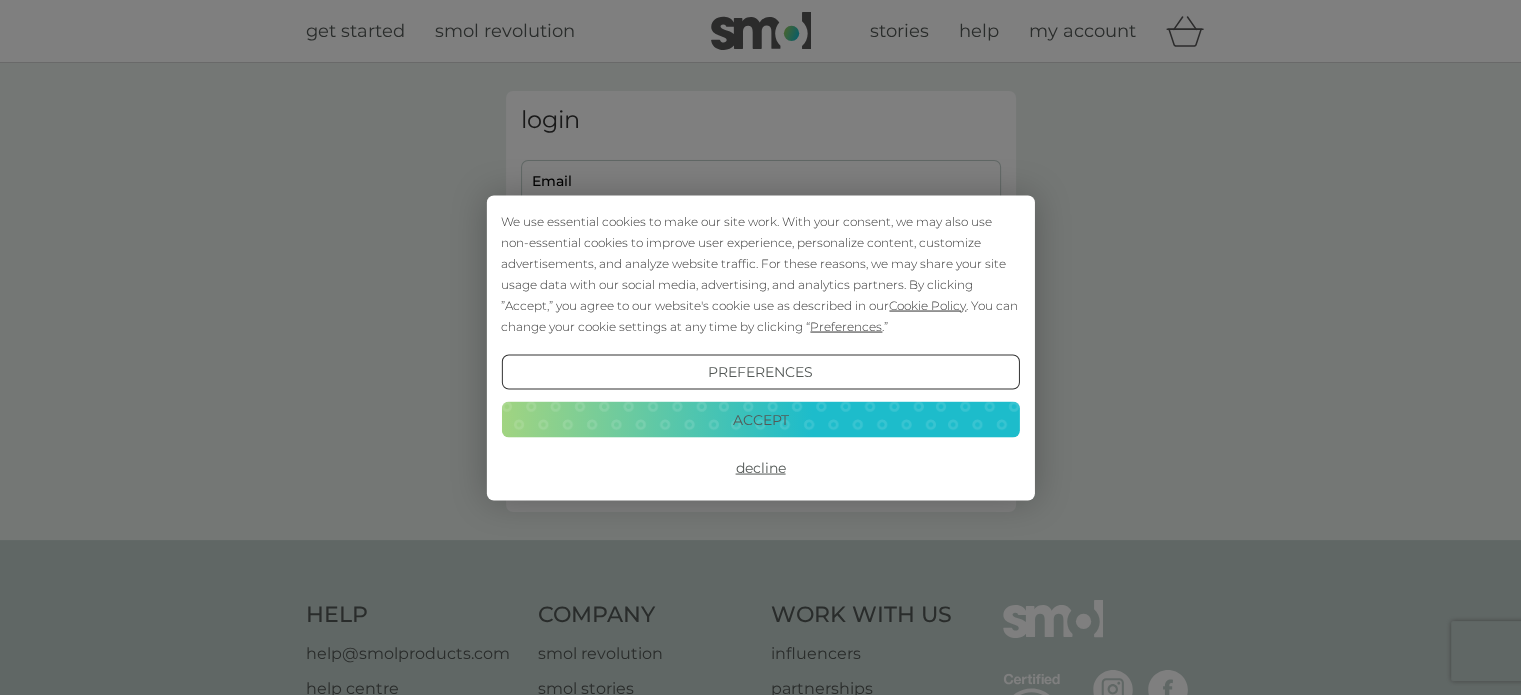 type on "[EMAIL]" 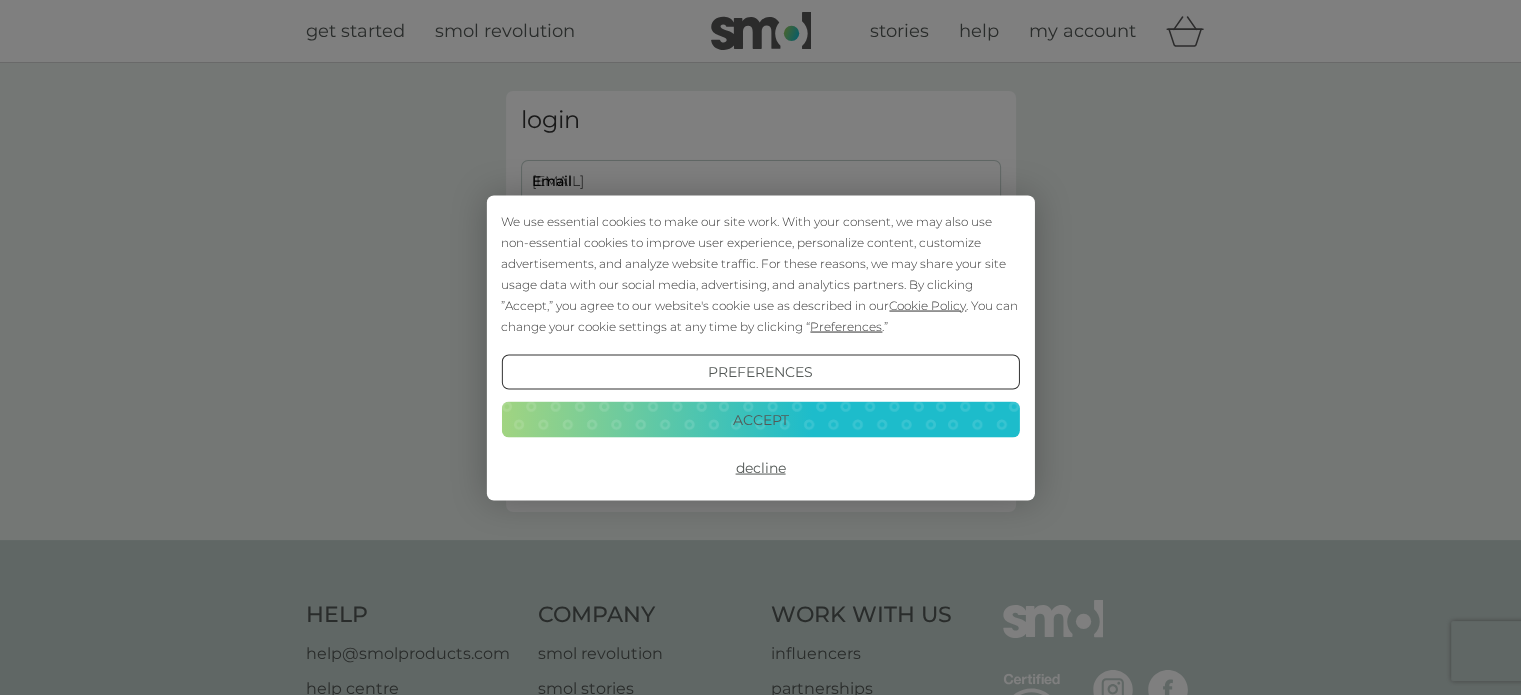 click on "Decline" at bounding box center (760, 468) 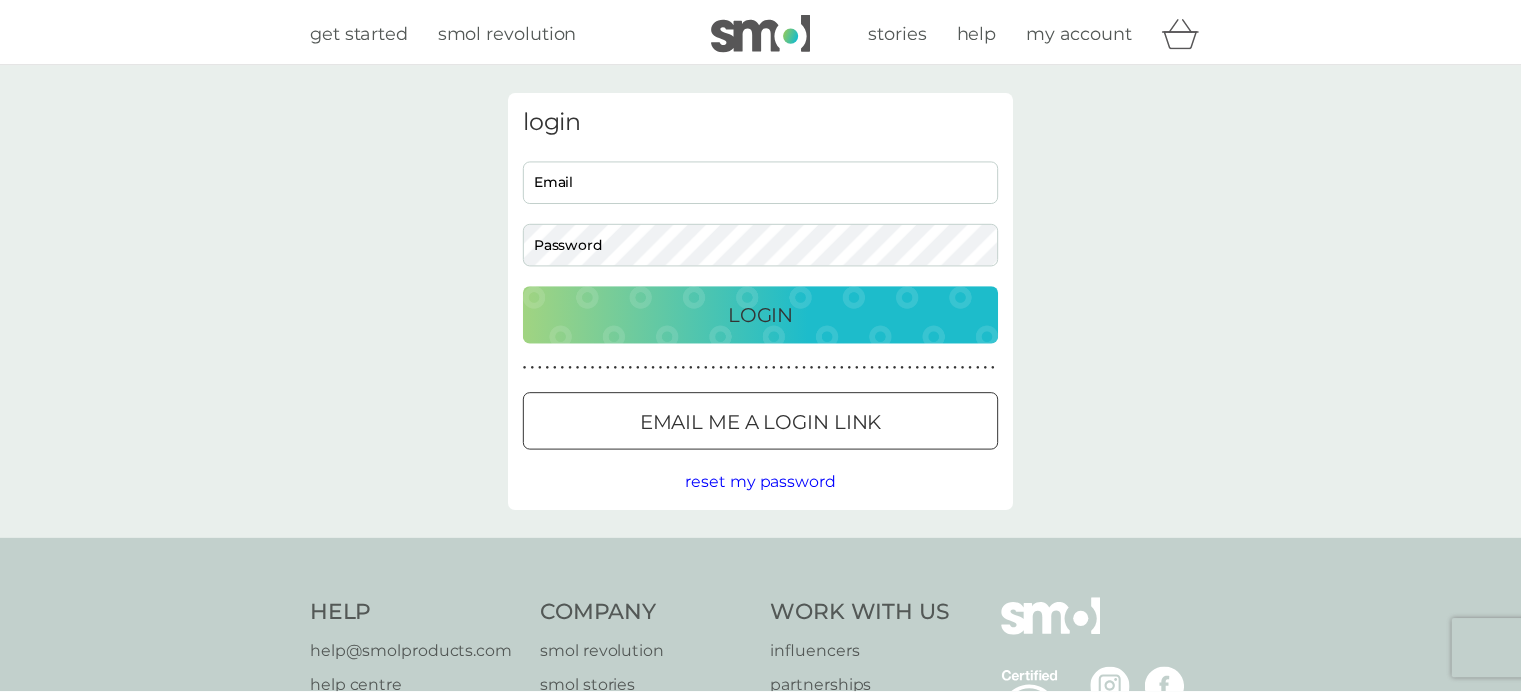 scroll, scrollTop: 0, scrollLeft: 0, axis: both 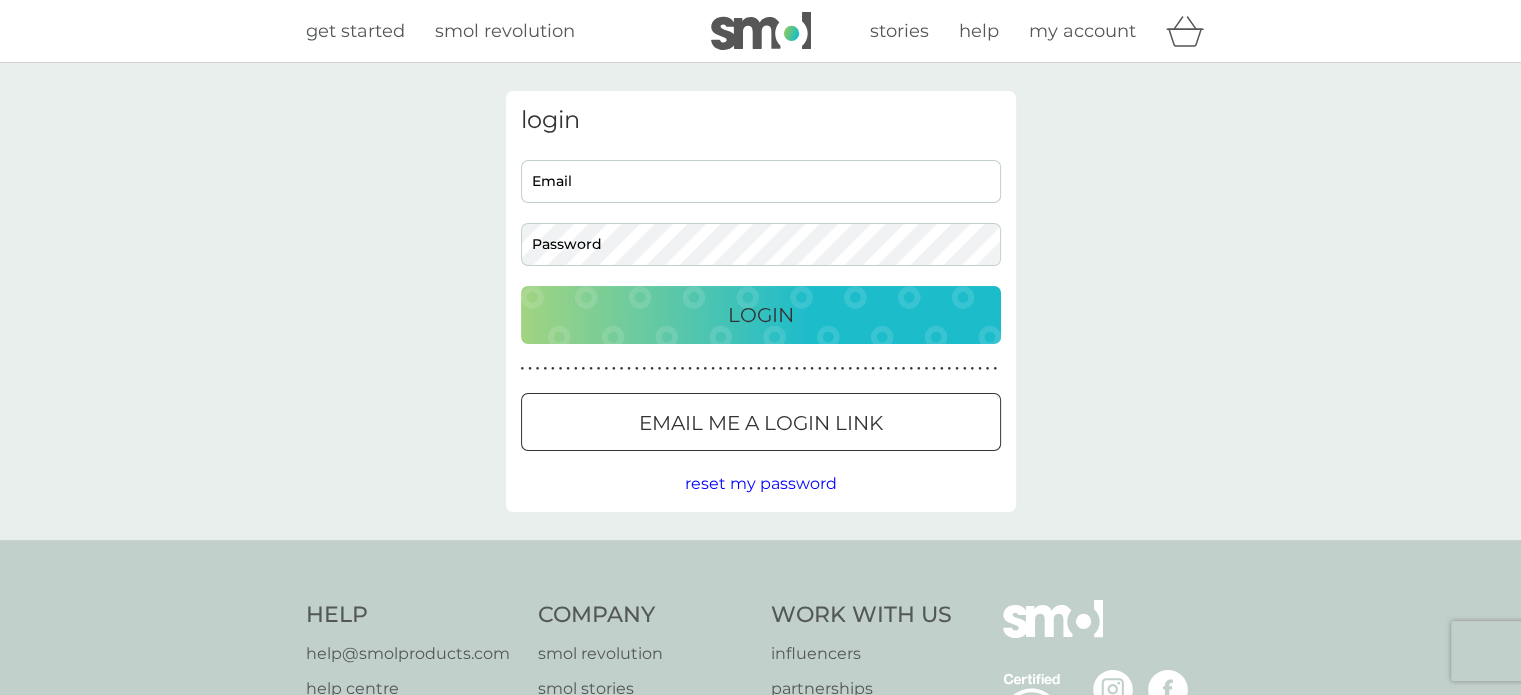type on "[EMAIL]" 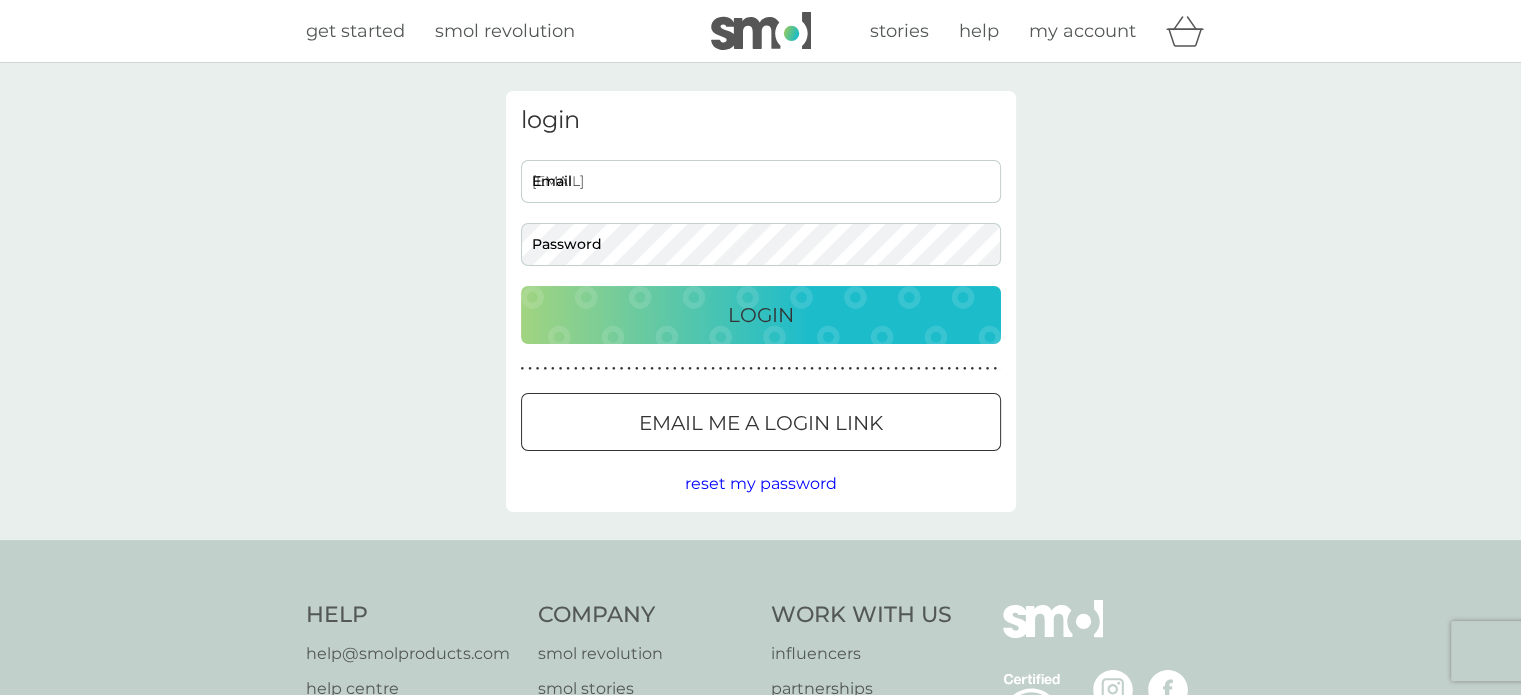 click on "Login" at bounding box center [761, 315] 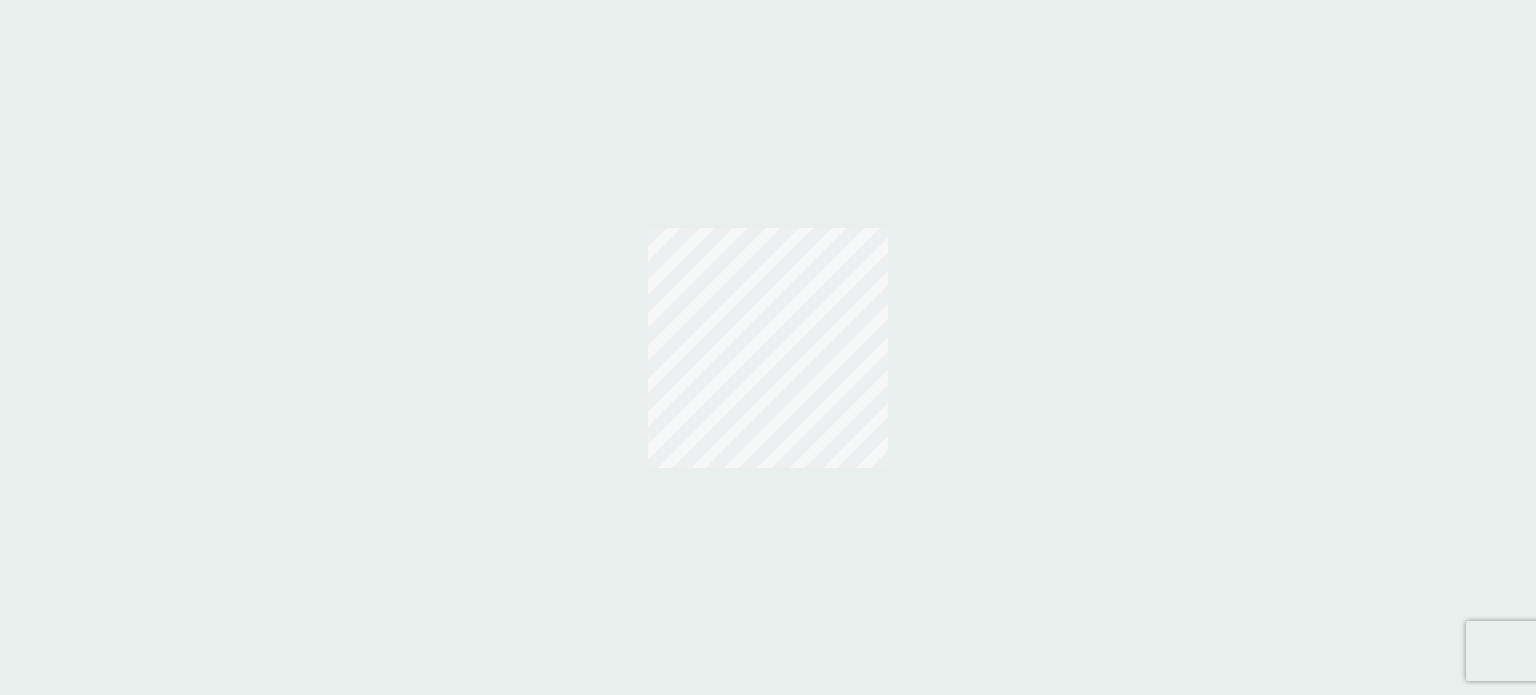 scroll, scrollTop: 0, scrollLeft: 0, axis: both 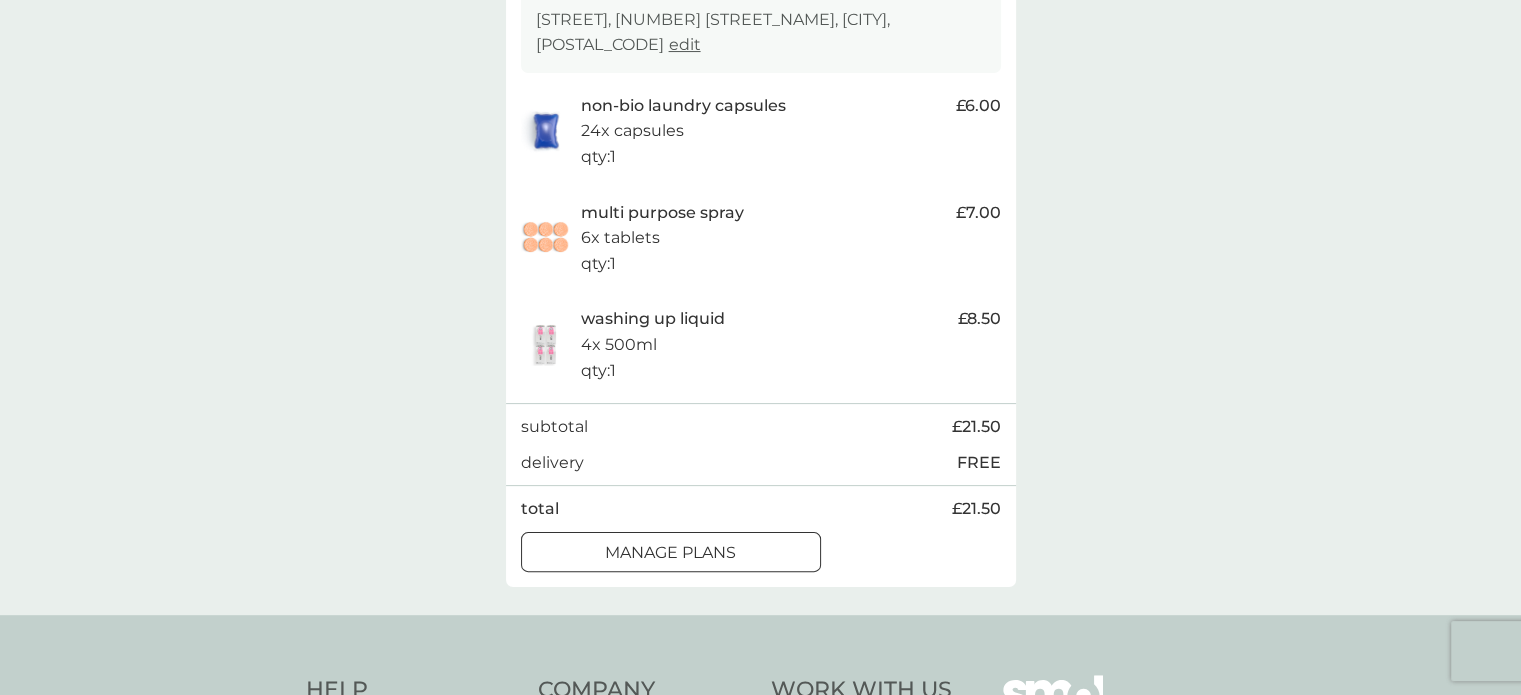 click at bounding box center (671, 552) 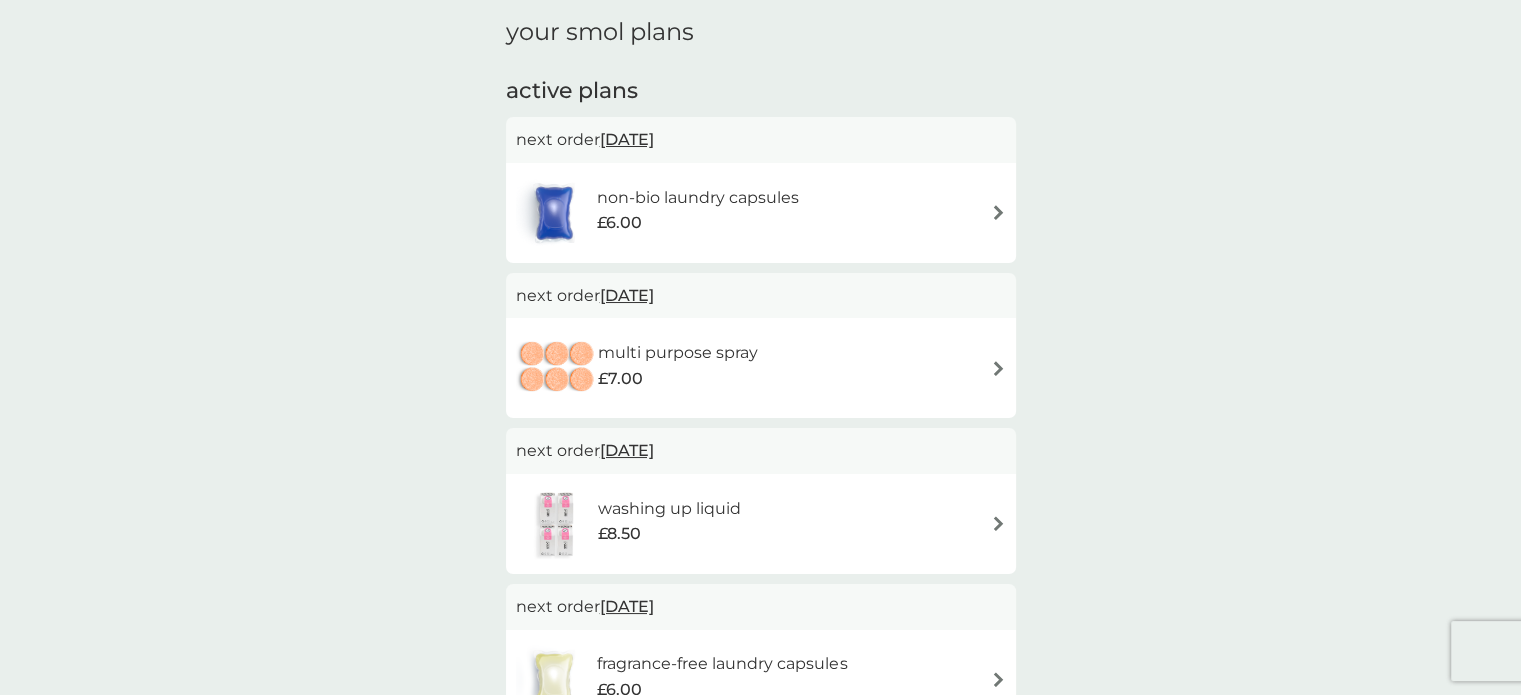 scroll, scrollTop: 400, scrollLeft: 0, axis: vertical 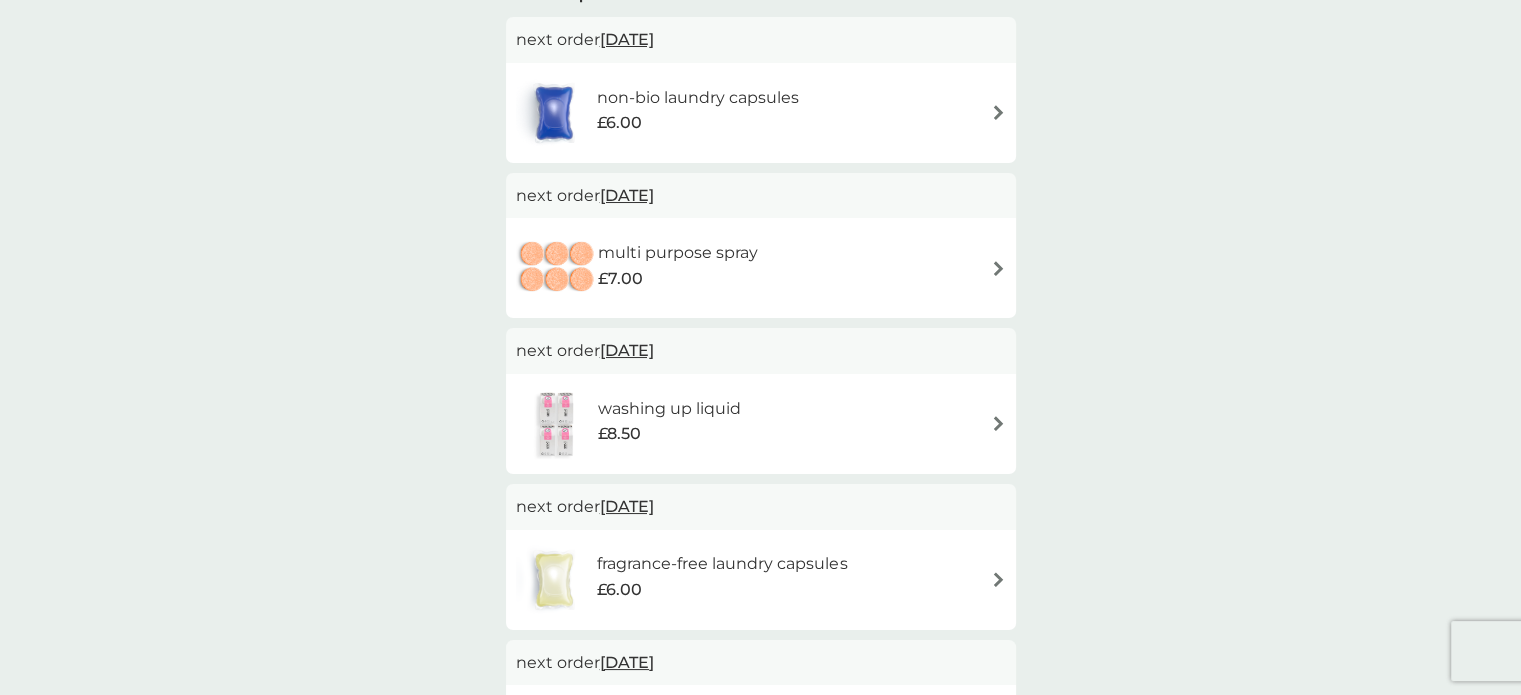 click at bounding box center [998, 268] 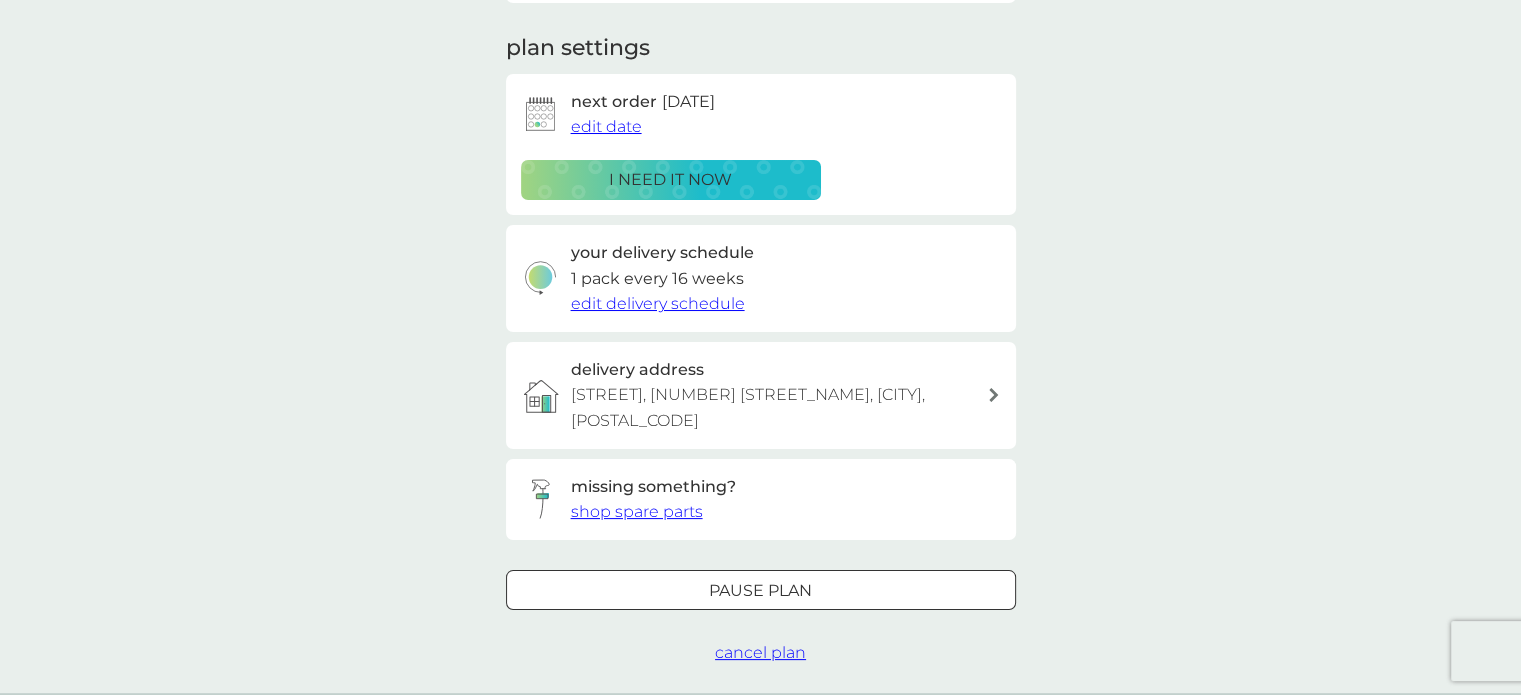 scroll, scrollTop: 300, scrollLeft: 0, axis: vertical 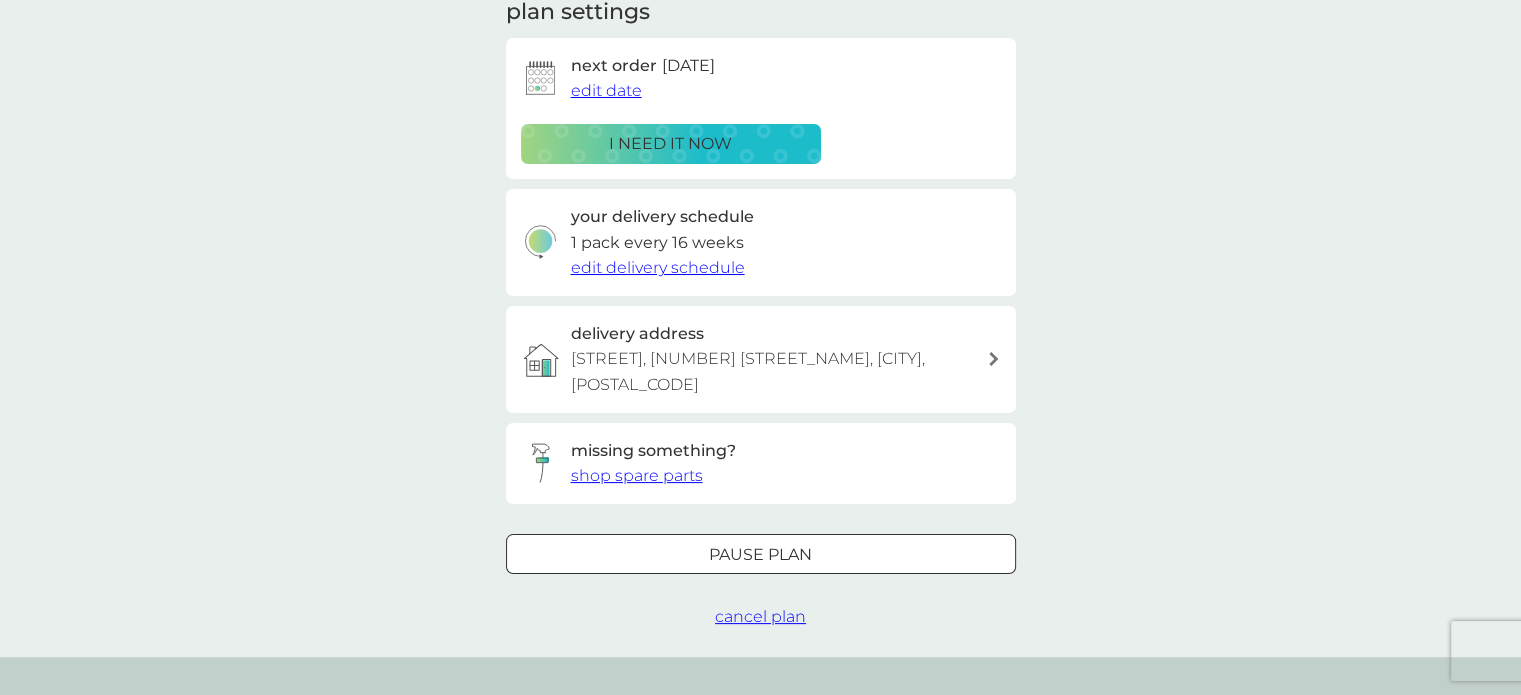 click on "edit delivery schedule" at bounding box center (658, 267) 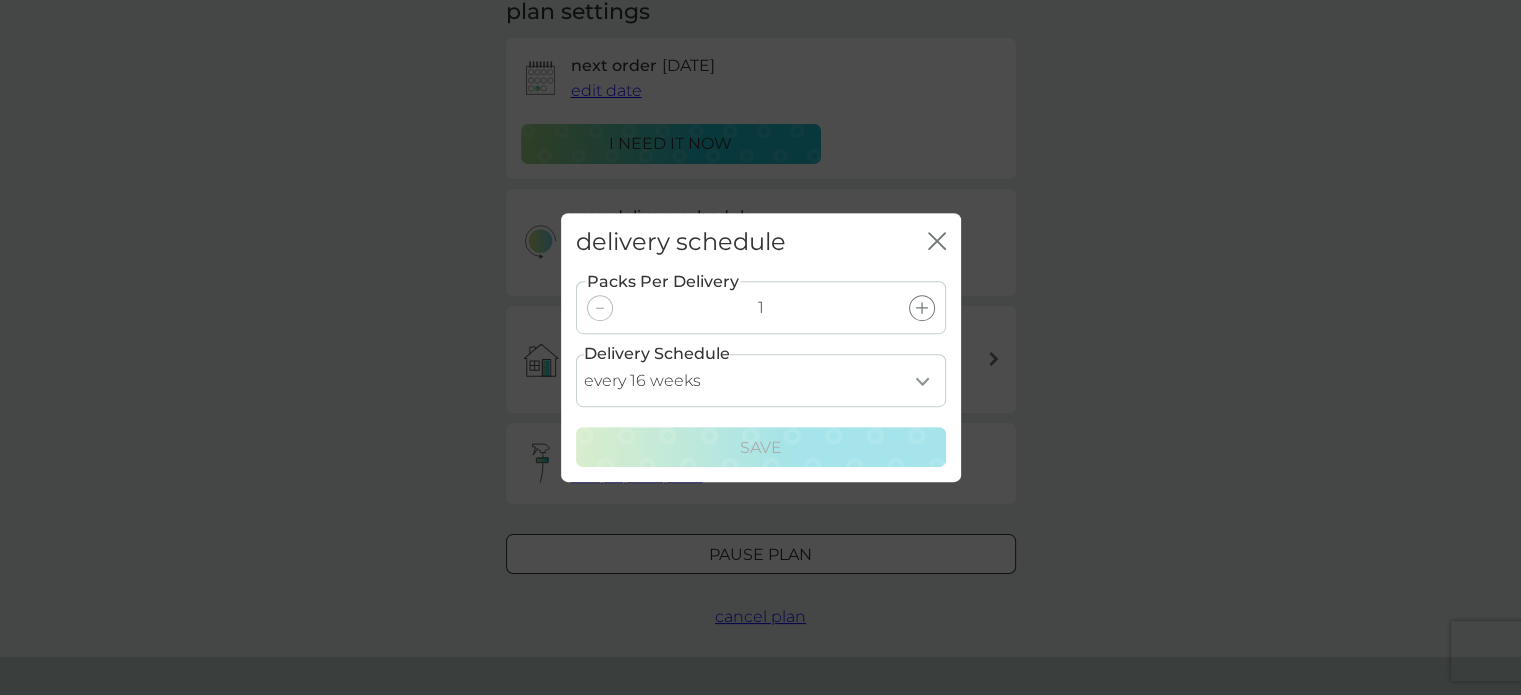 click on "every 1 week every 2 weeks every 3 weeks every 4 weeks every 5 weeks every 6 weeks every 7 weeks every 8 weeks every 9 weeks every 10 weeks every 11 weeks every 12 weeks every 13 weeks every 14 weeks every 15 weeks every 16 weeks every 17 weeks every 18 weeks every 19 weeks every 20 weeks every 21 weeks every 22 weeks every 23 weeks every 24 weeks every 25 weeks every 26 weeks every 27 weeks every 28 weeks every 29 weeks every 30 weeks every 31 weeks every 32 weeks every 33 weeks every 34 weeks every 35 weeks" at bounding box center (761, 380) 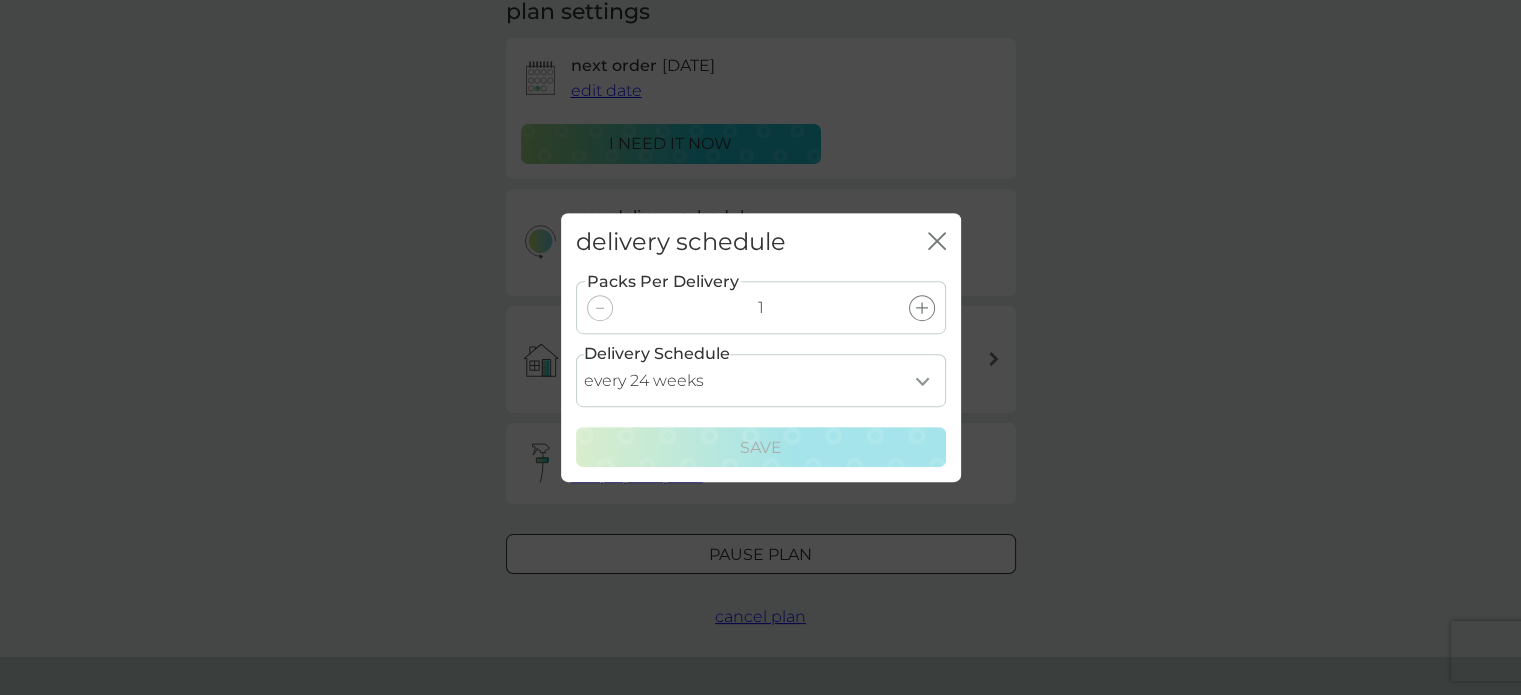 click on "every 1 week every 2 weeks every 3 weeks every 4 weeks every 5 weeks every 6 weeks every 7 weeks every 8 weeks every 9 weeks every 10 weeks every 11 weeks every 12 weeks every 13 weeks every 14 weeks every 15 weeks every 16 weeks every 17 weeks every 18 weeks every 19 weeks every 20 weeks every 21 weeks every 22 weeks every 23 weeks every 24 weeks every 25 weeks every 26 weeks every 27 weeks every 28 weeks every 29 weeks every 30 weeks every 31 weeks every 32 weeks every 33 weeks every 34 weeks every 35 weeks" at bounding box center [761, 380] 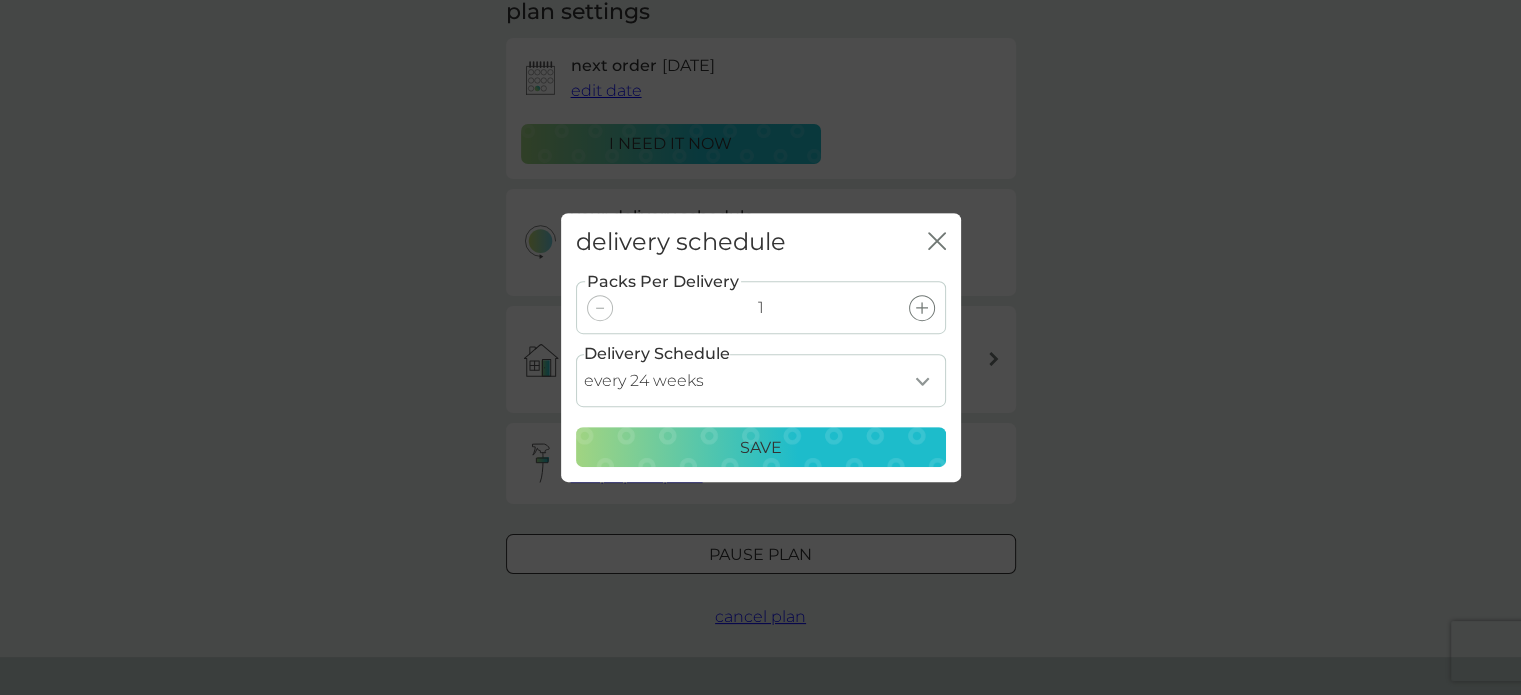 click on "Save" at bounding box center (761, 448) 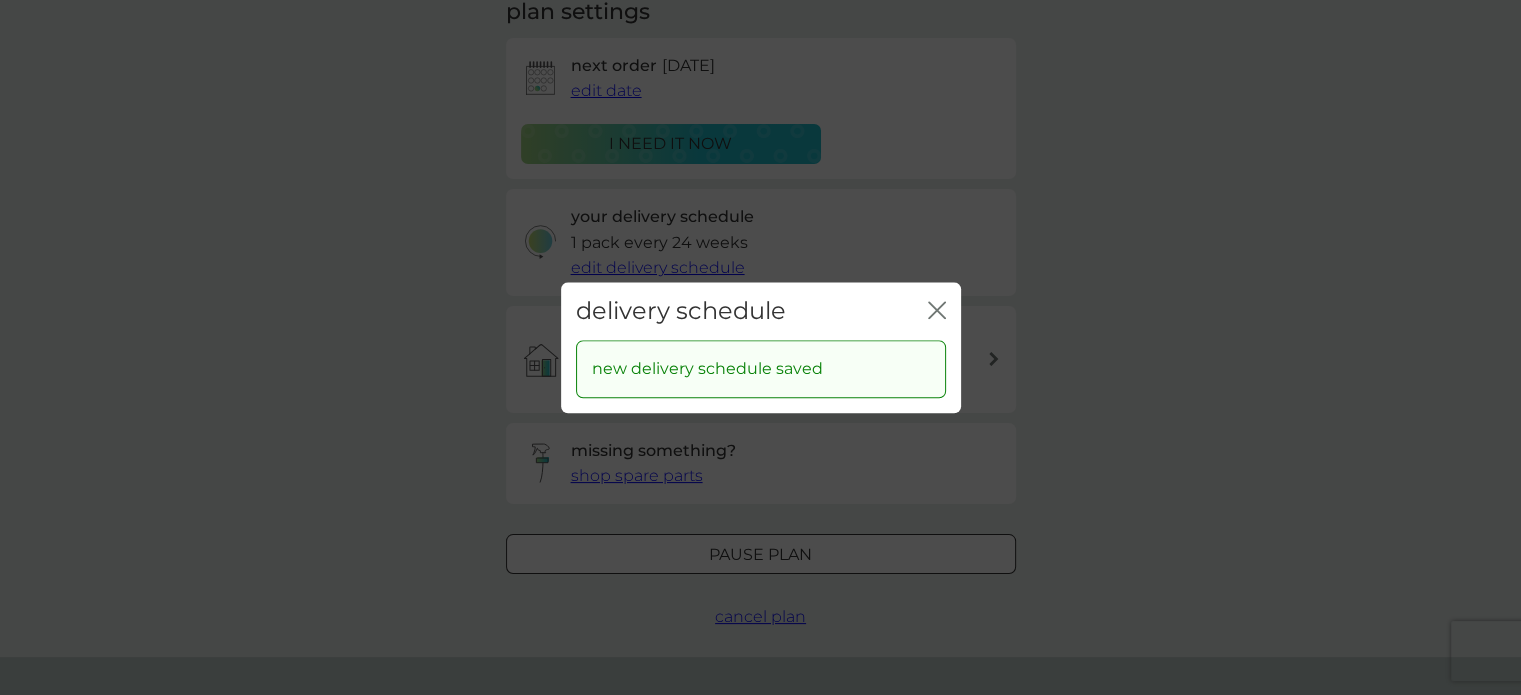 drag, startPoint x: 933, startPoint y: 309, endPoint x: 964, endPoint y: 318, distance: 32.280025 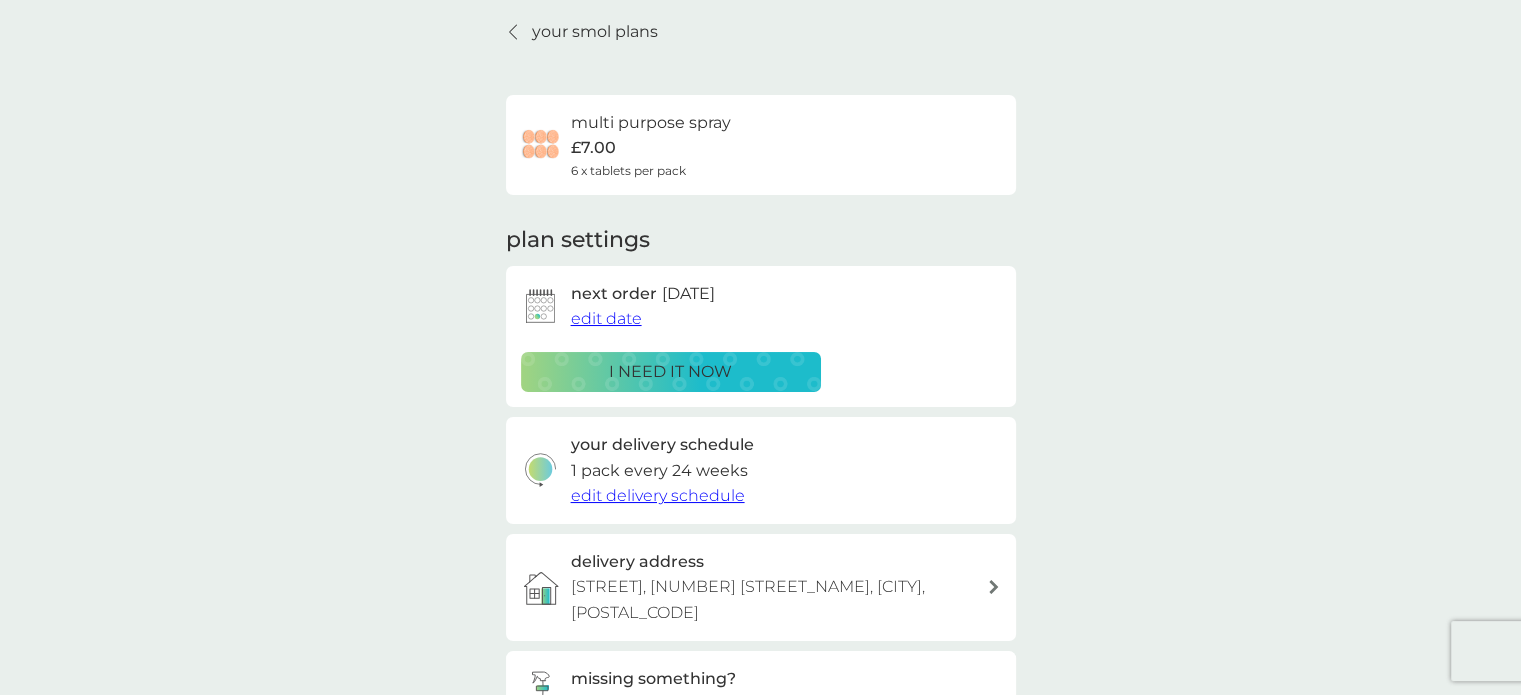scroll, scrollTop: 0, scrollLeft: 0, axis: both 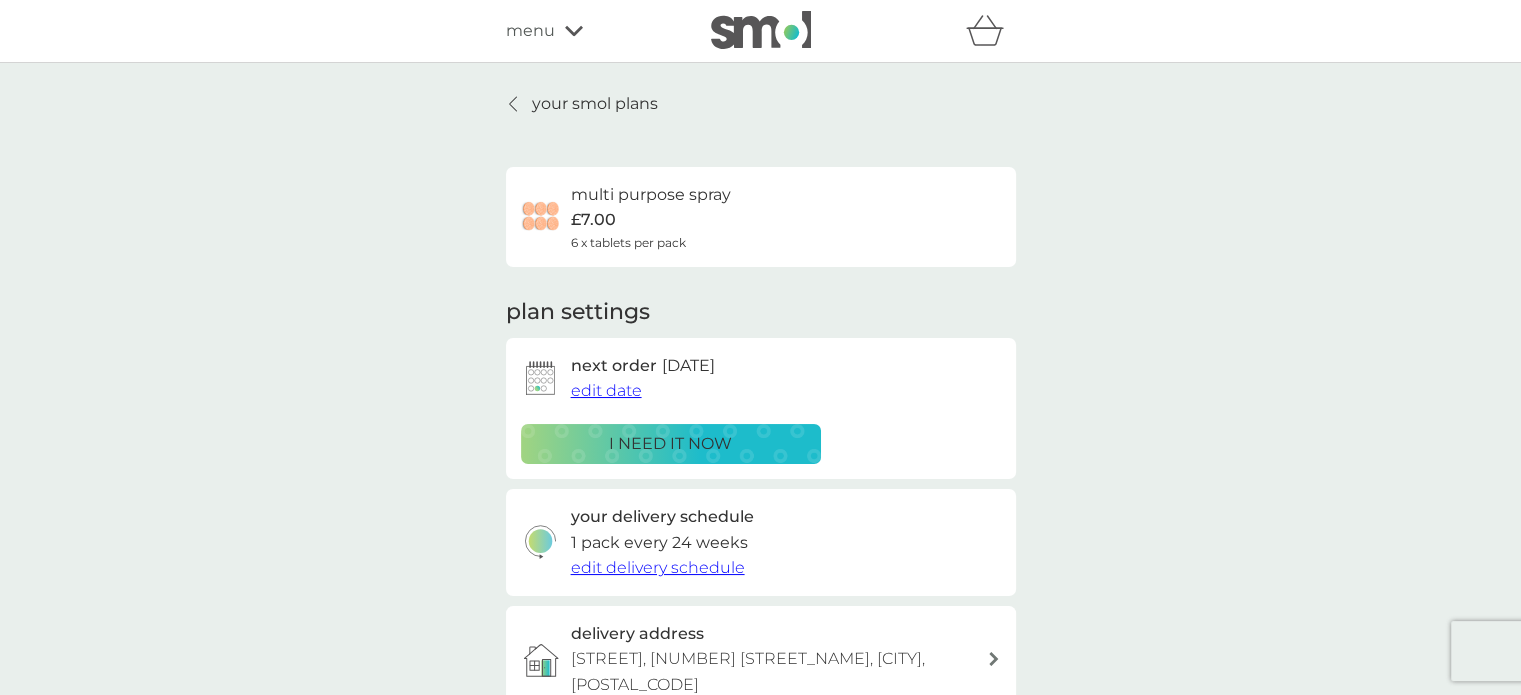 click 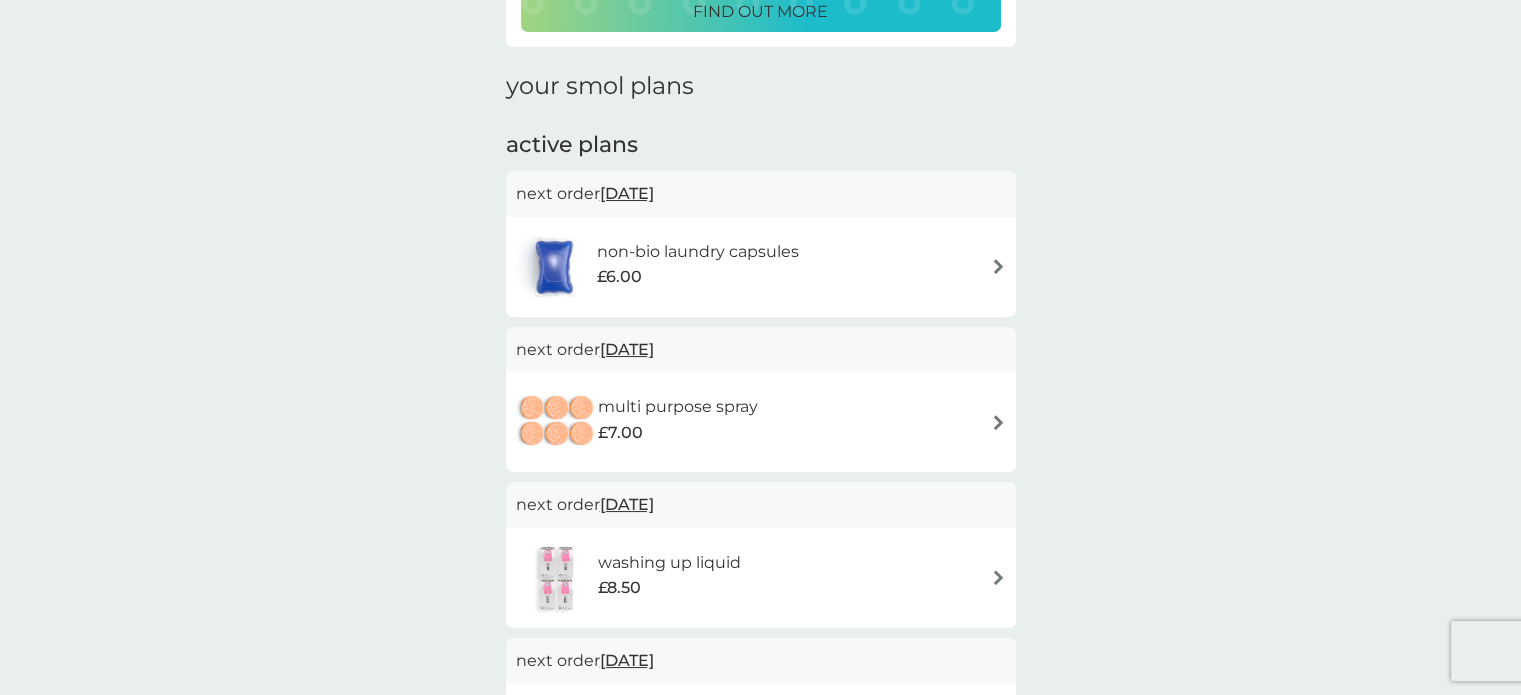 scroll, scrollTop: 300, scrollLeft: 0, axis: vertical 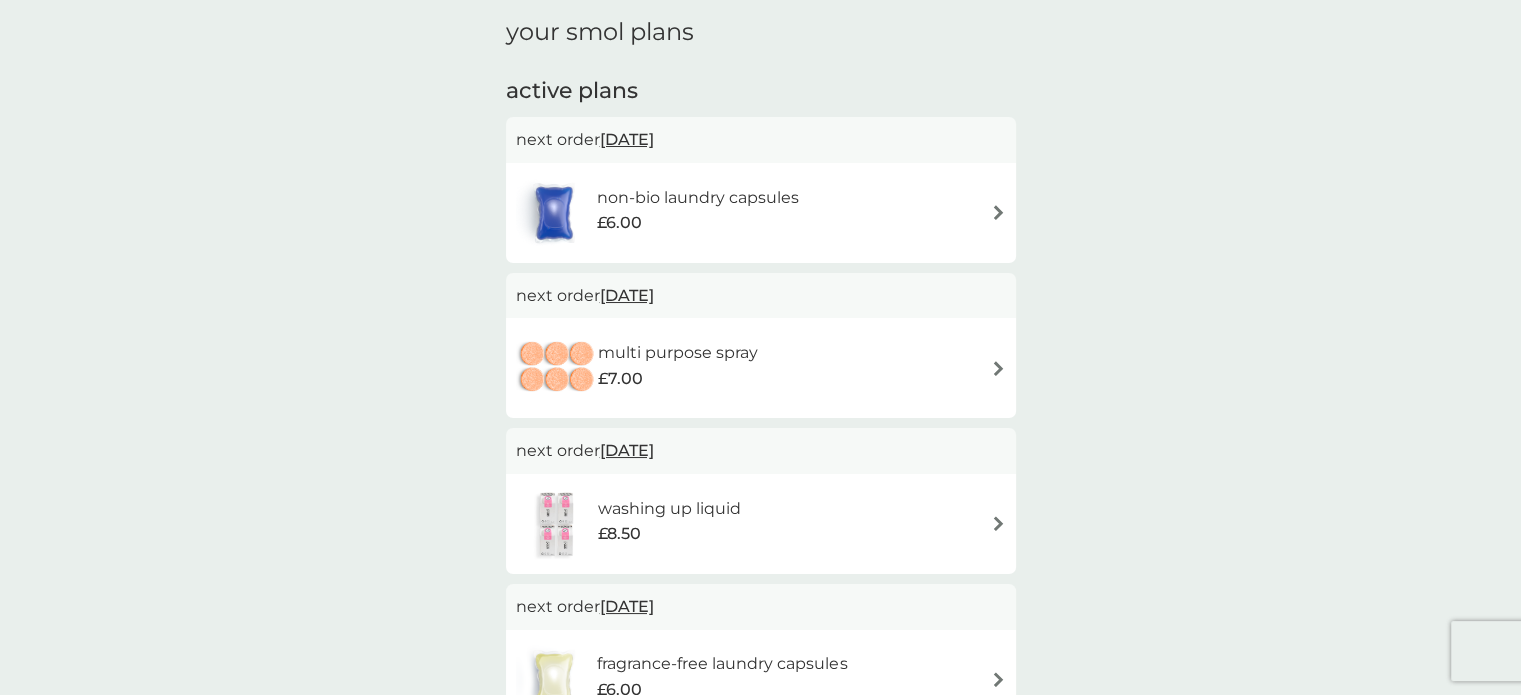 click on "12 Aug 2025" at bounding box center (627, 295) 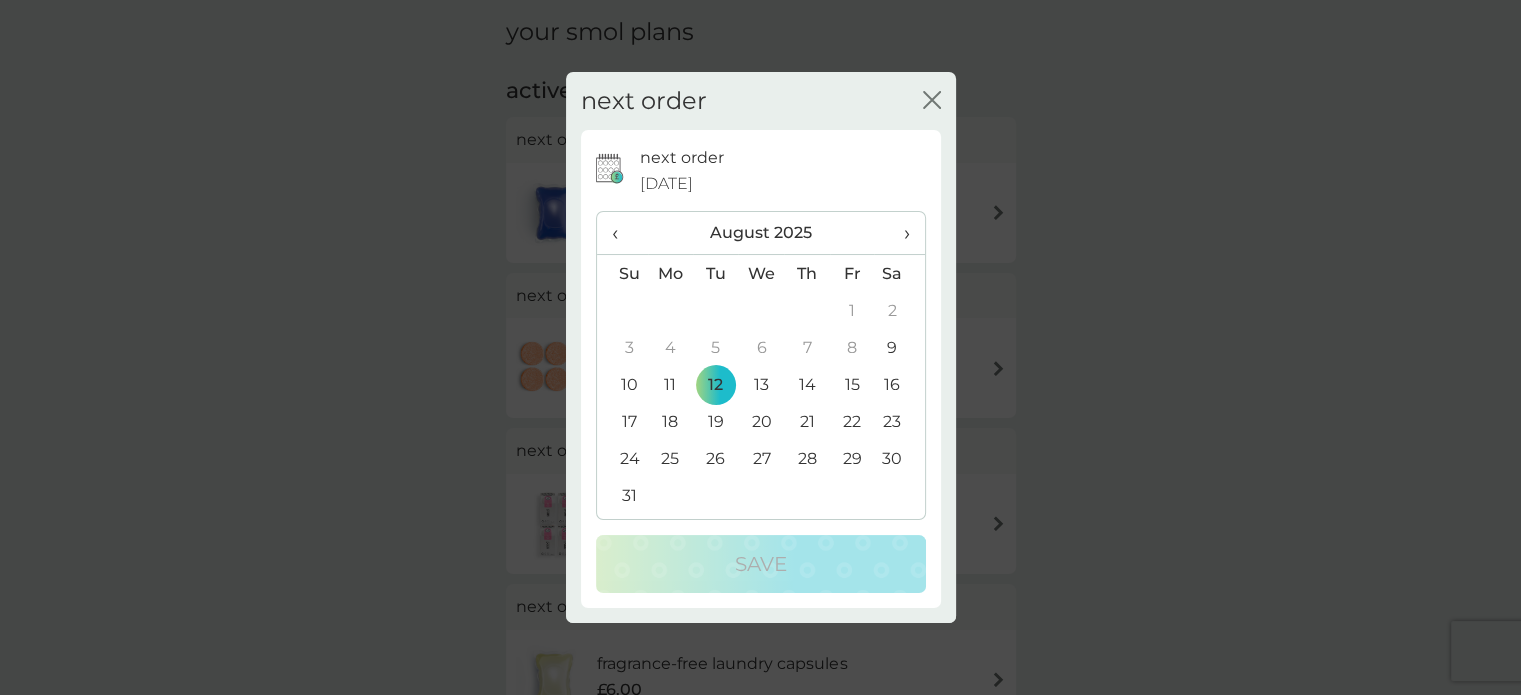 click on "close" 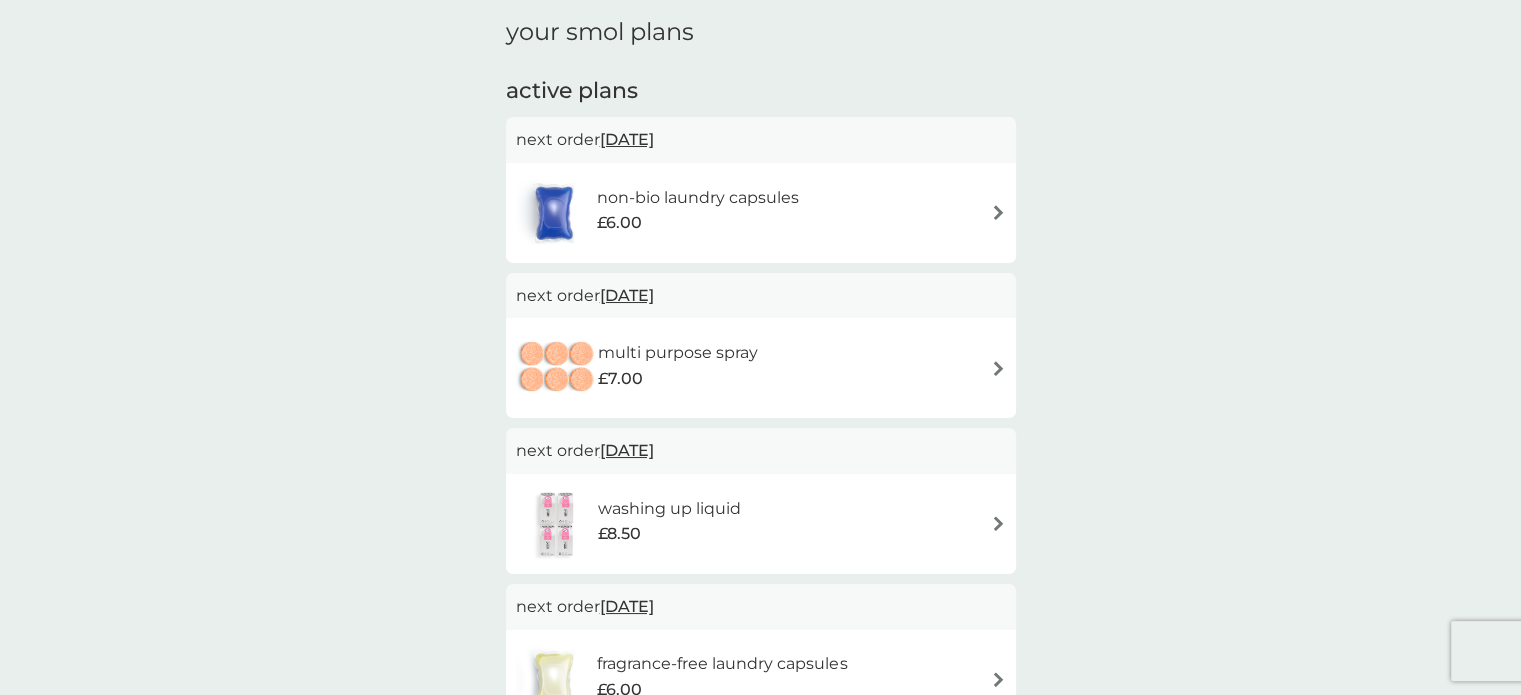 click at bounding box center (998, 368) 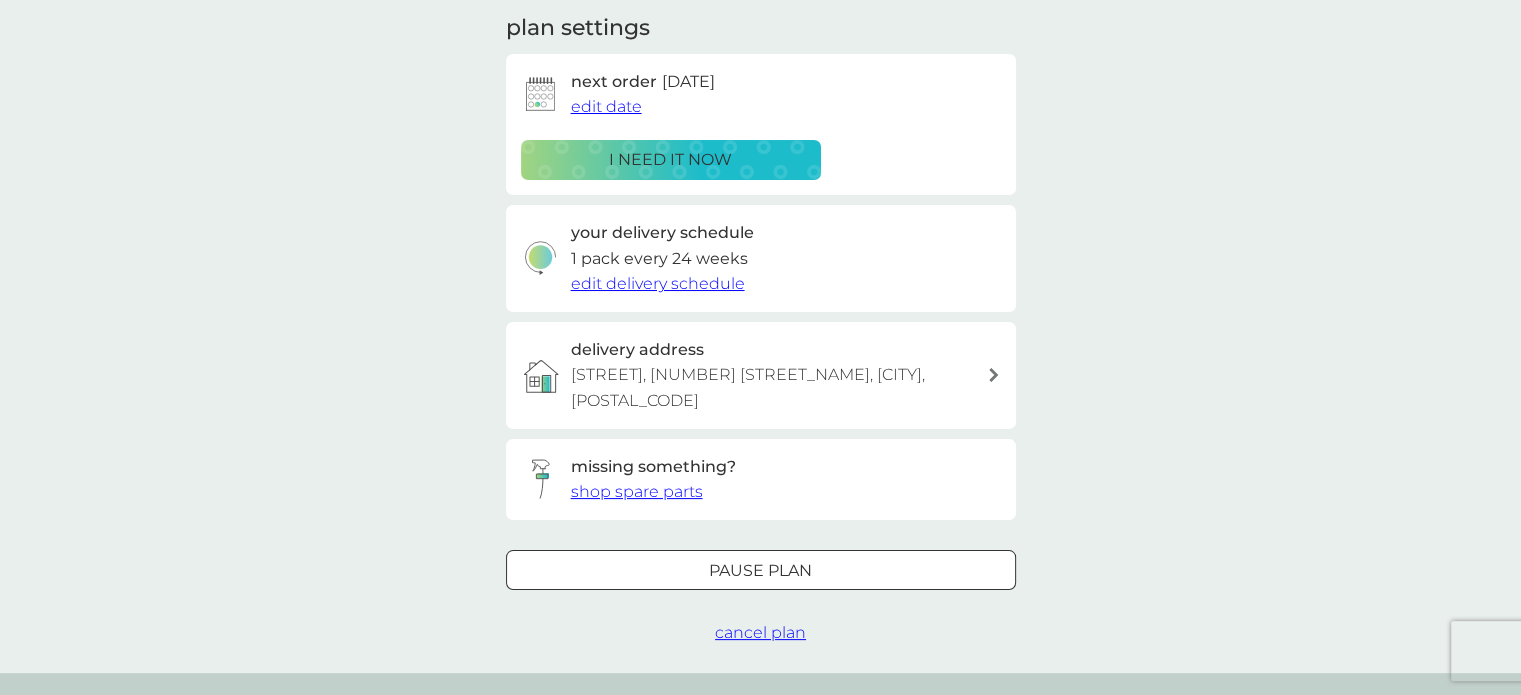 scroll, scrollTop: 400, scrollLeft: 0, axis: vertical 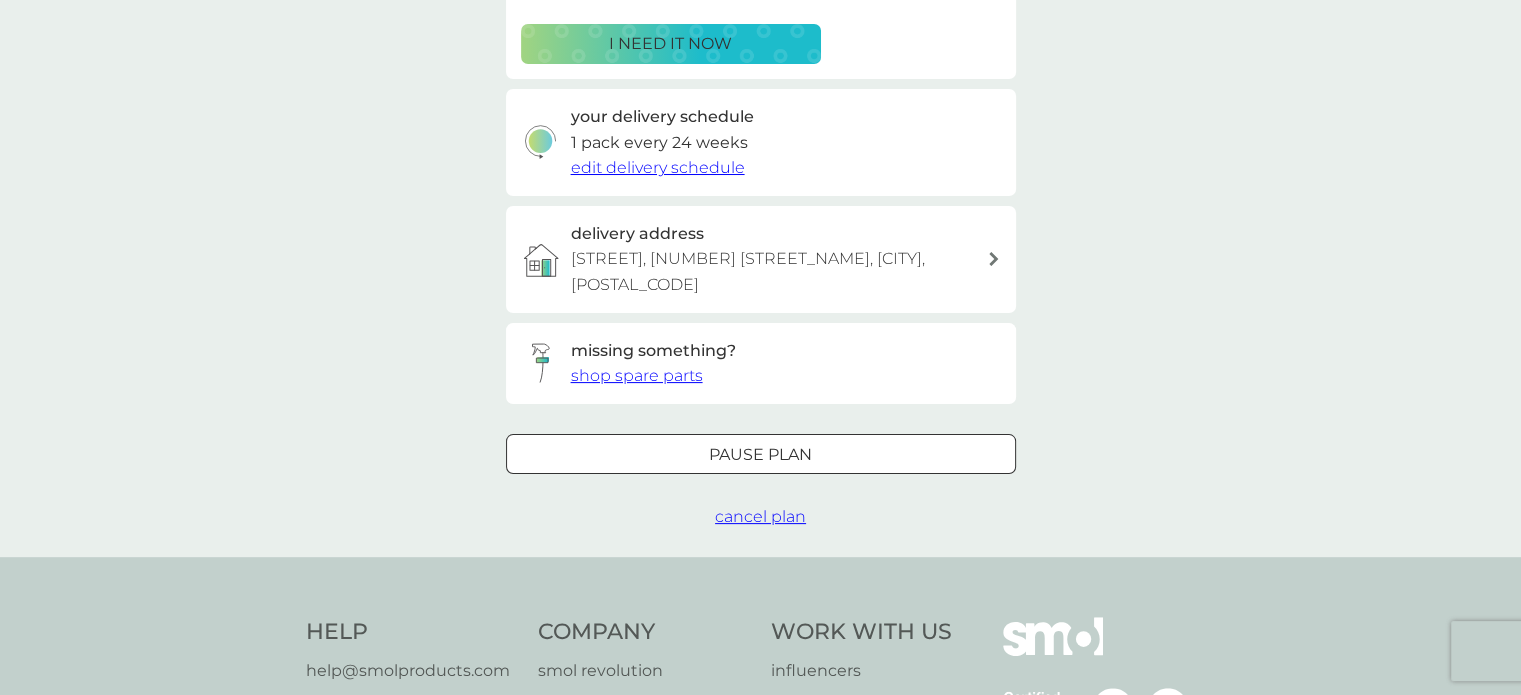 click at bounding box center (761, 454) 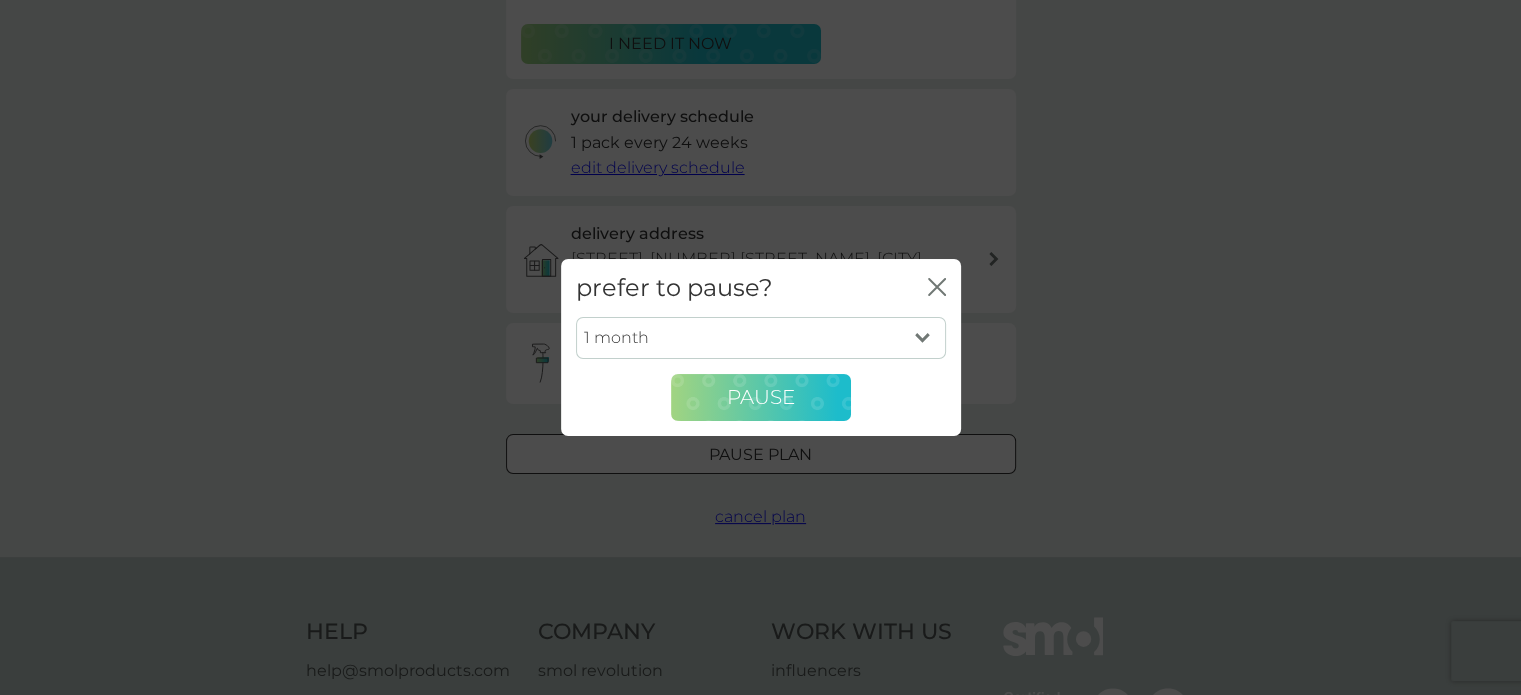 click on "Pause" at bounding box center [761, 397] 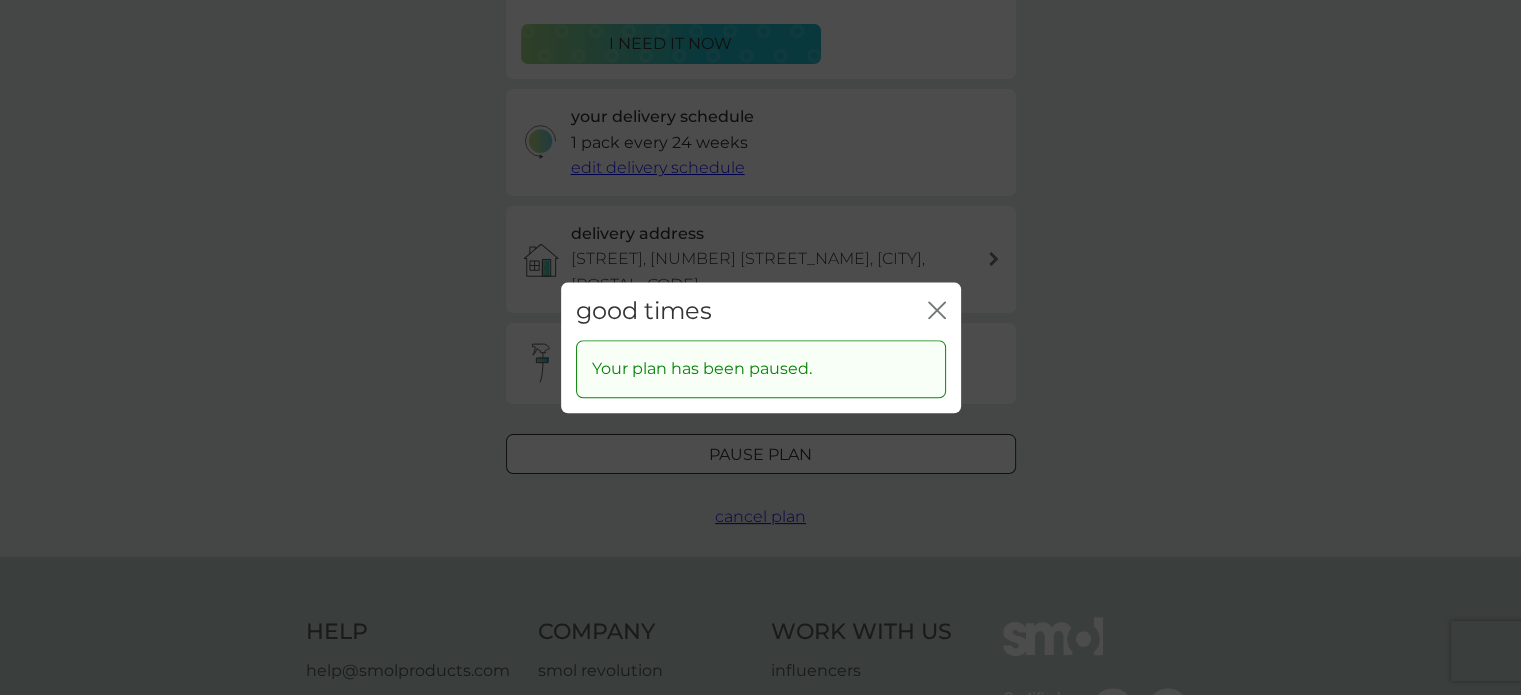 click on "close" 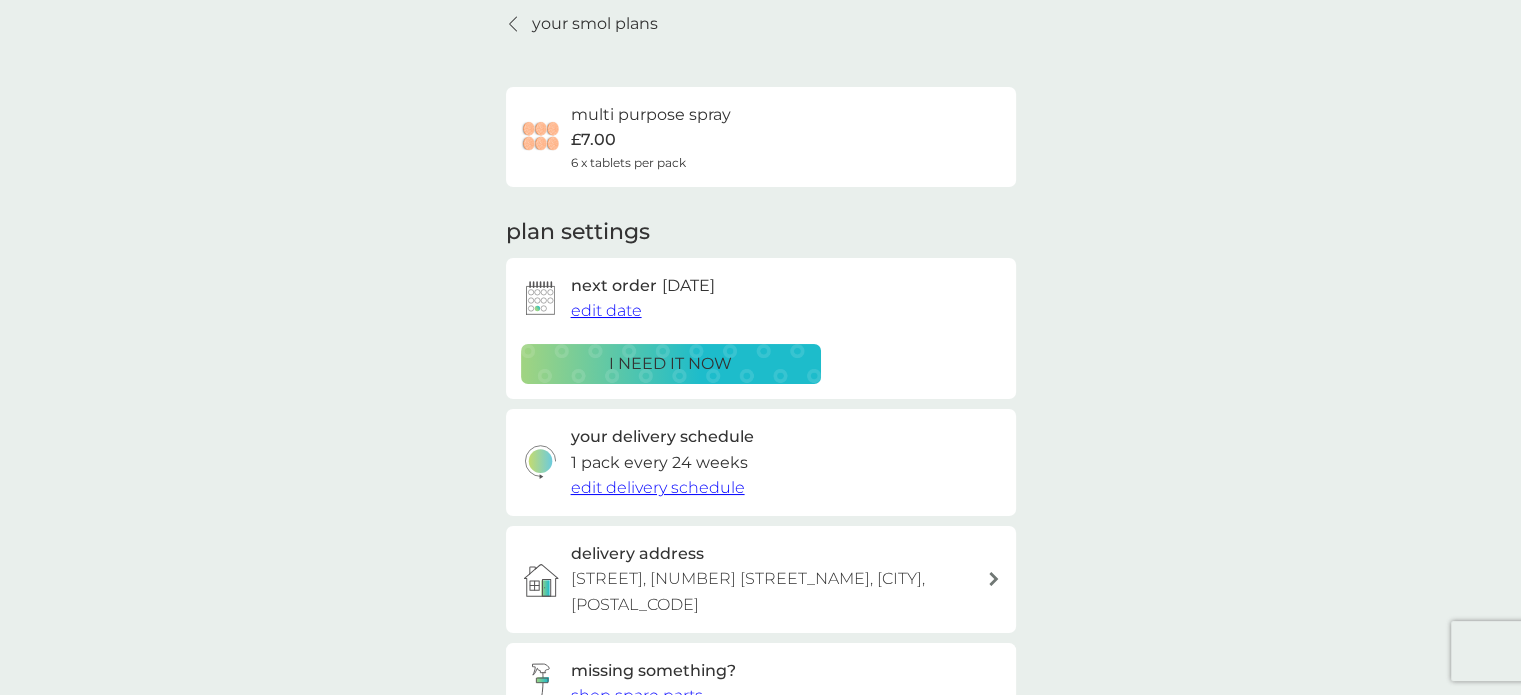 scroll, scrollTop: 0, scrollLeft: 0, axis: both 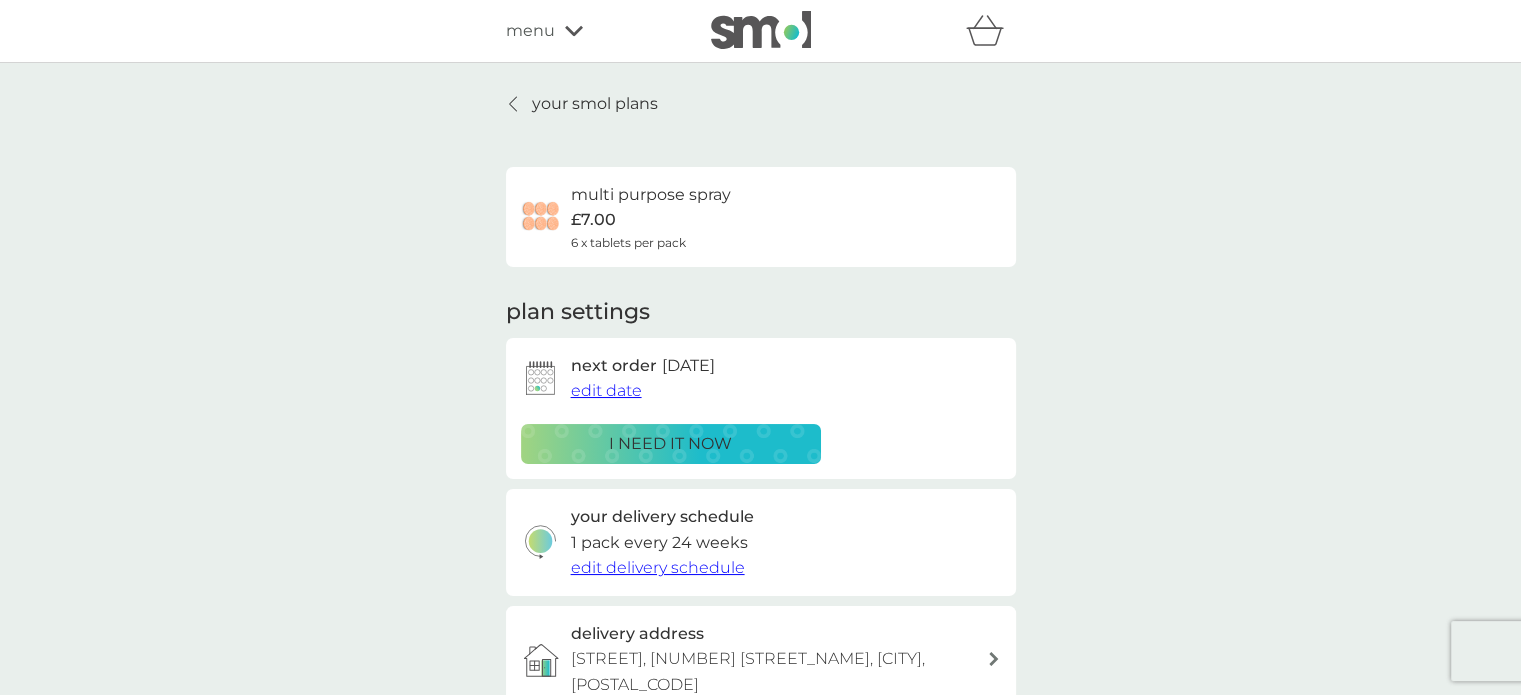 click on "your smol plans" at bounding box center (595, 104) 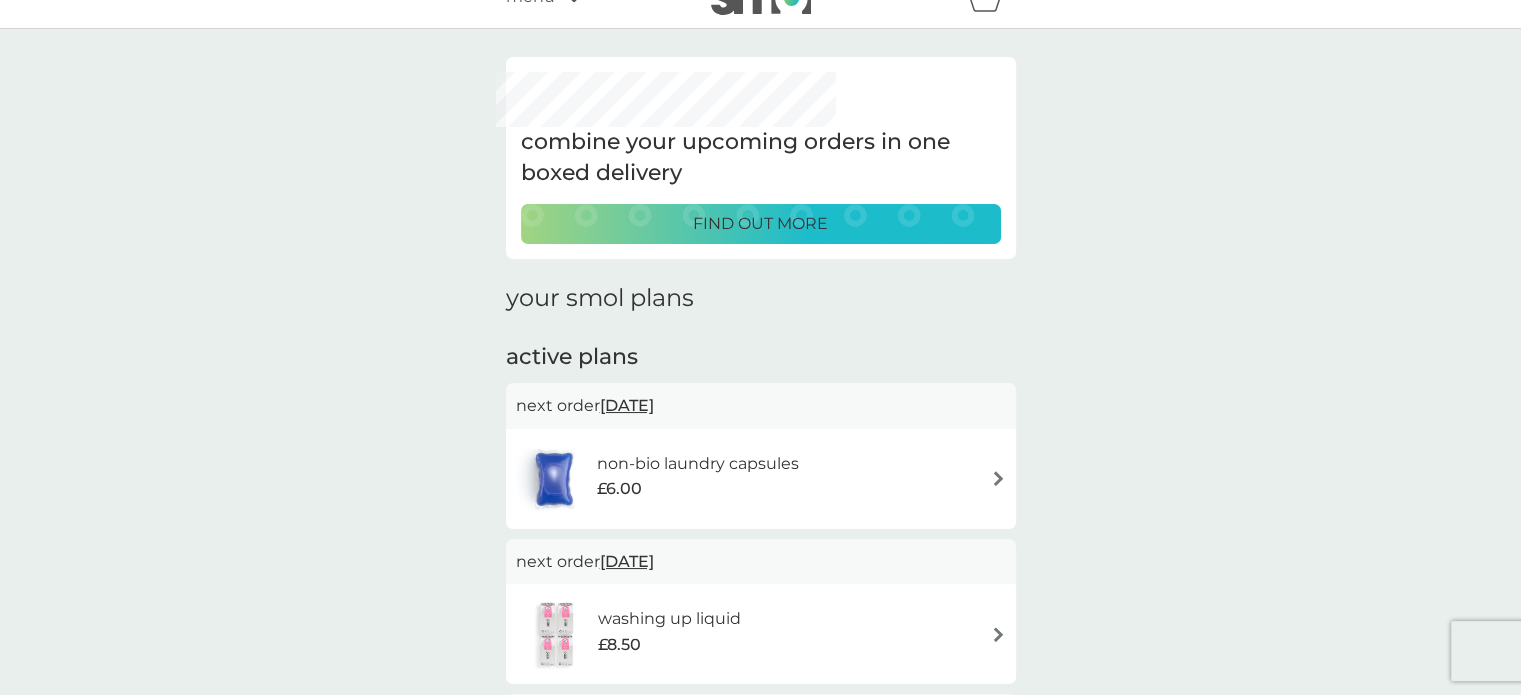 scroll, scrollTop: 0, scrollLeft: 0, axis: both 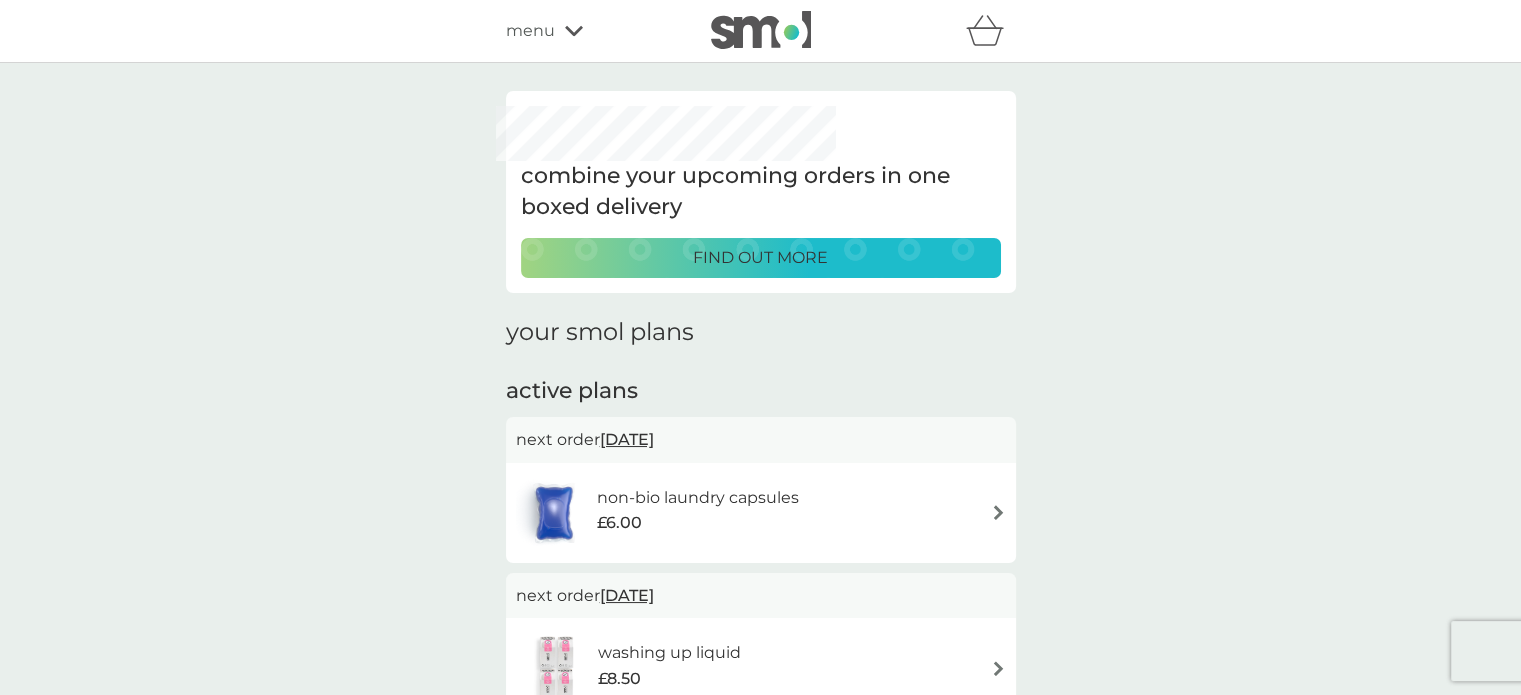 click at bounding box center (998, 512) 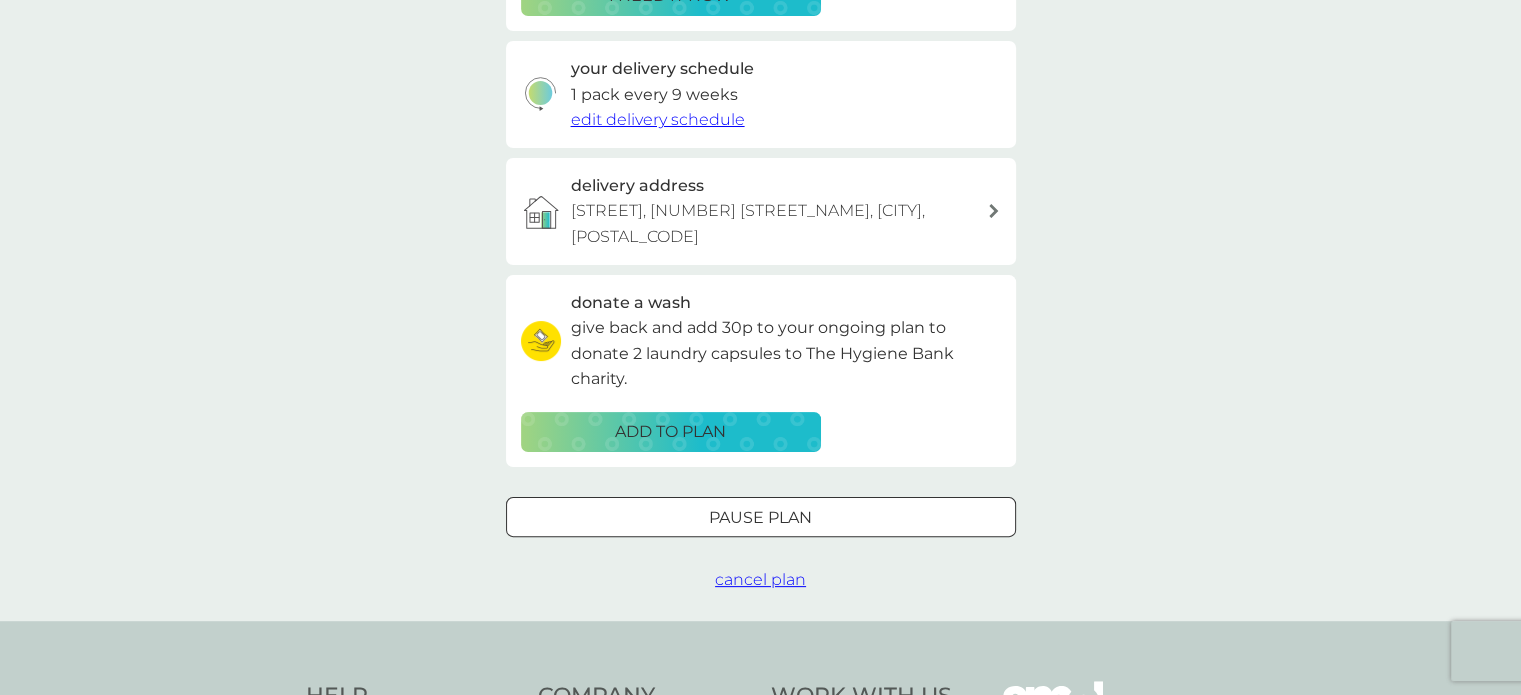 scroll, scrollTop: 500, scrollLeft: 0, axis: vertical 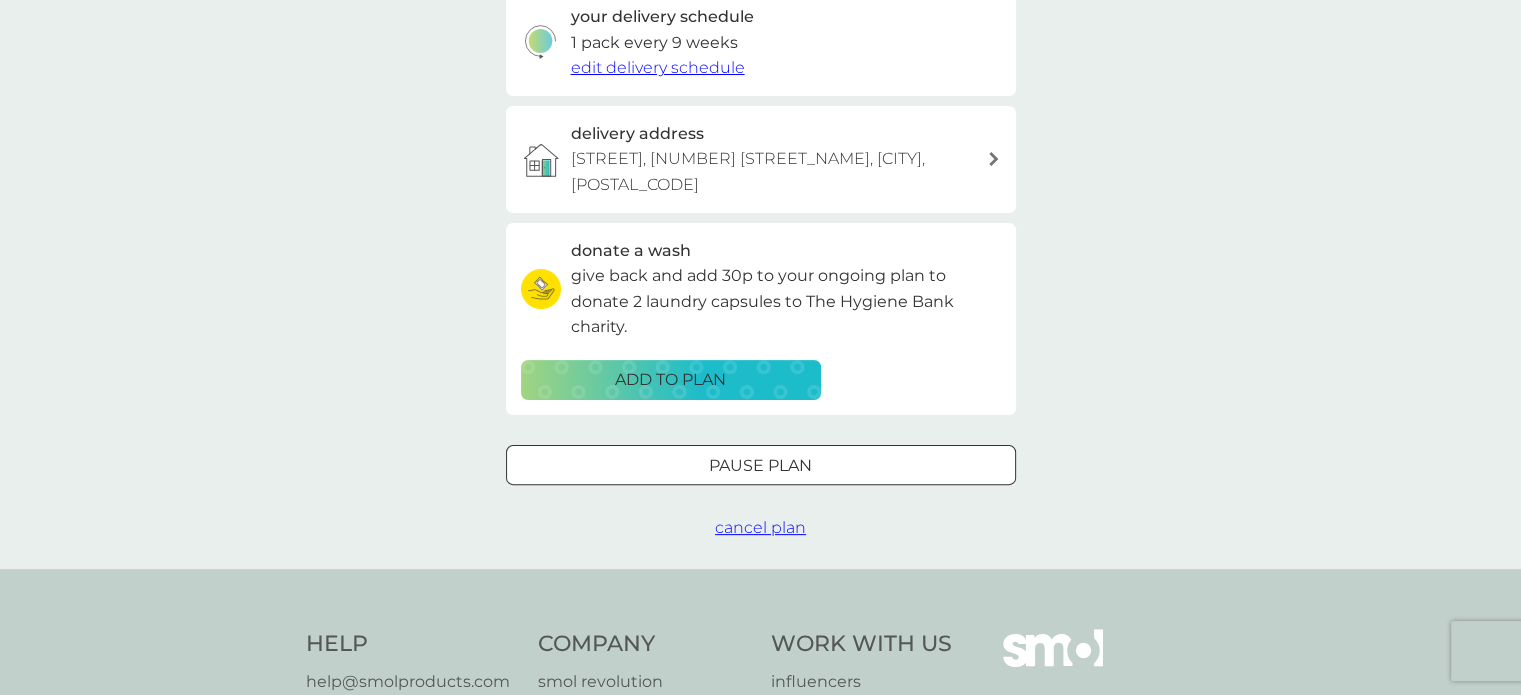 click on "edit delivery schedule" at bounding box center [658, 67] 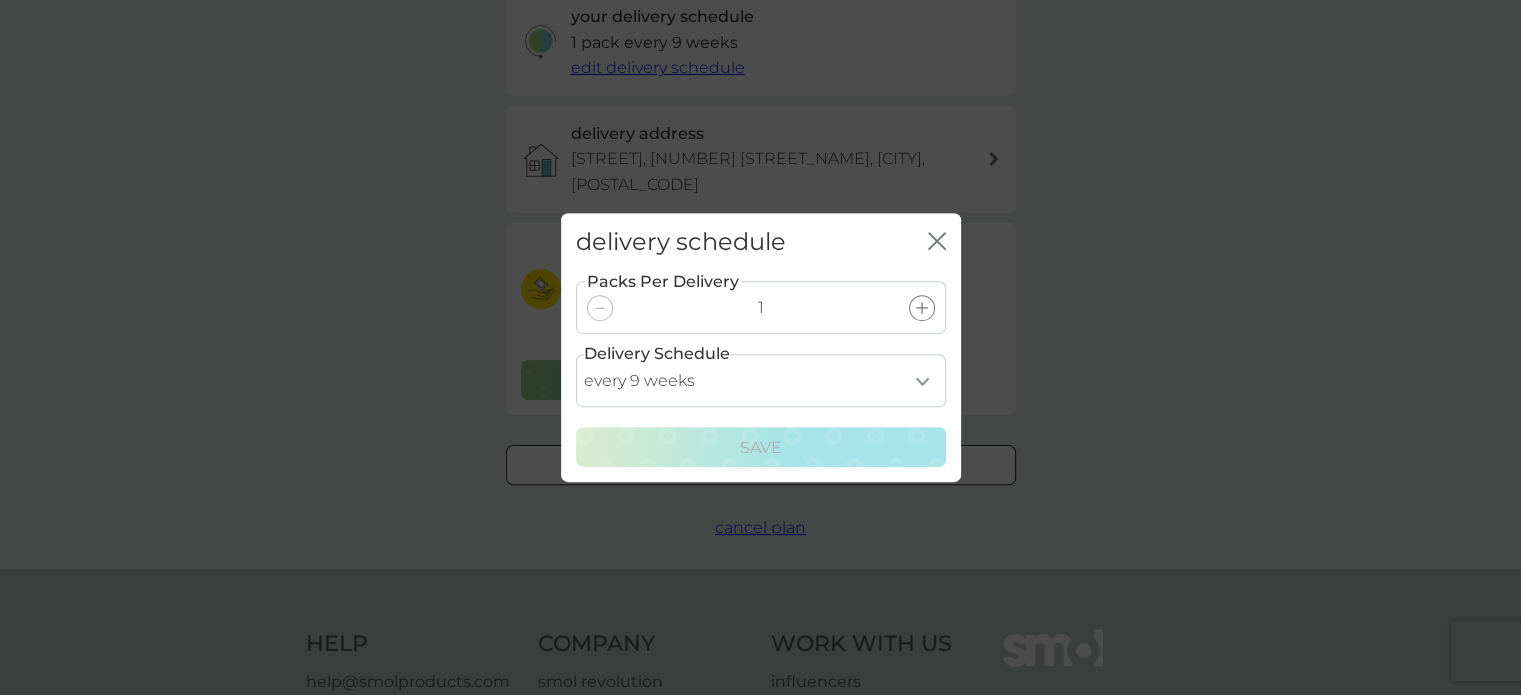 click on "every 1 week every 2 weeks every 3 weeks every 4 weeks every 5 weeks every 6 weeks every 7 weeks every 8 weeks every 9 weeks every 10 weeks every 11 weeks every 12 weeks every 13 weeks every 14 weeks every 15 weeks every 16 weeks every 17 weeks" at bounding box center (761, 380) 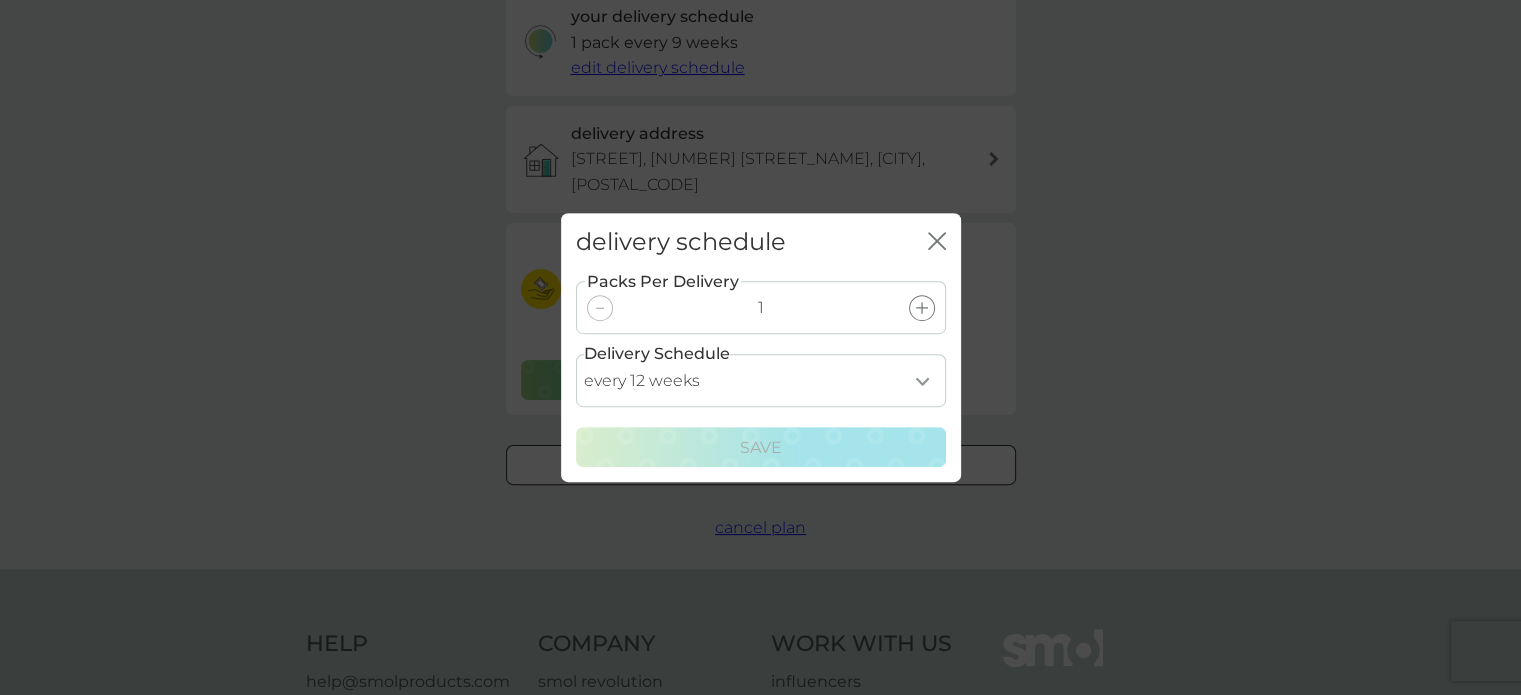 click on "every 1 week every 2 weeks every 3 weeks every 4 weeks every 5 weeks every 6 weeks every 7 weeks every 8 weeks every 9 weeks every 10 weeks every 11 weeks every 12 weeks every 13 weeks every 14 weeks every 15 weeks every 16 weeks every 17 weeks" at bounding box center [761, 380] 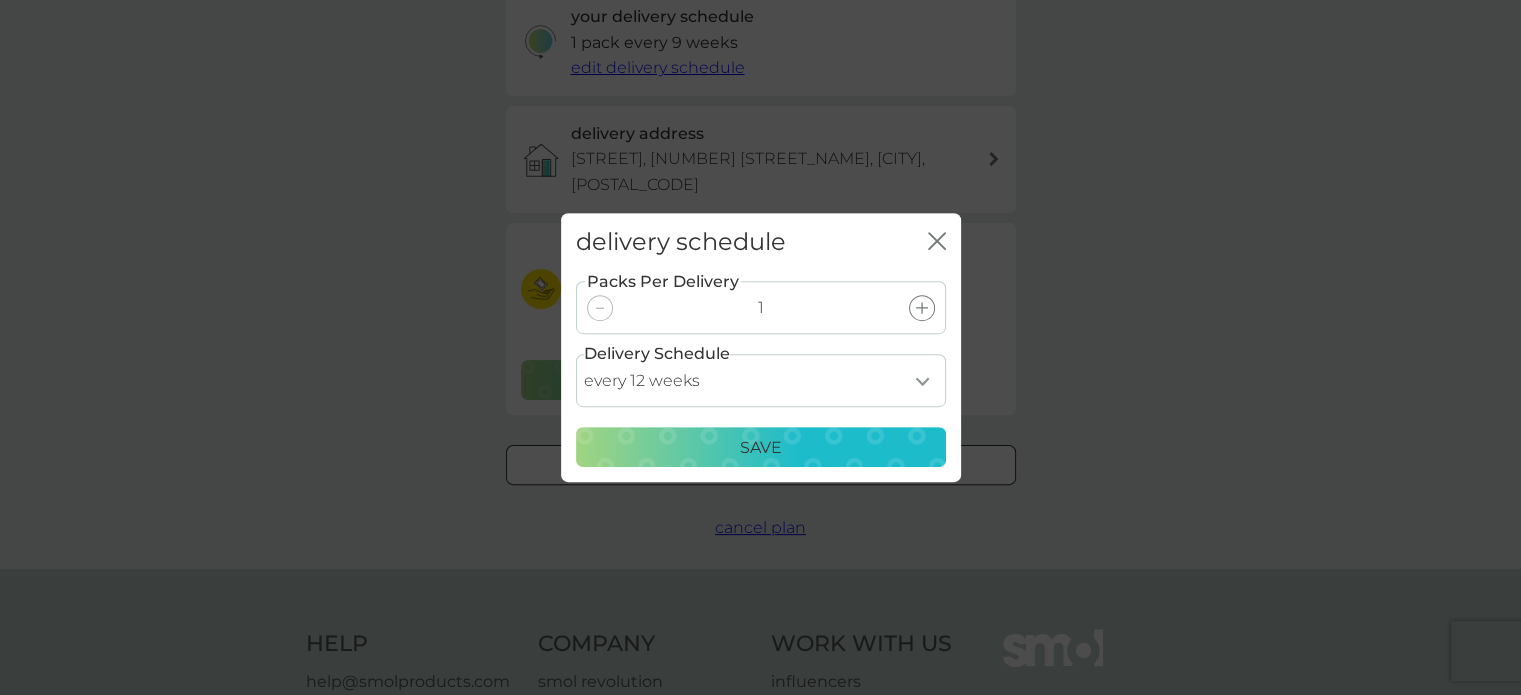 click on "Save" at bounding box center [761, 448] 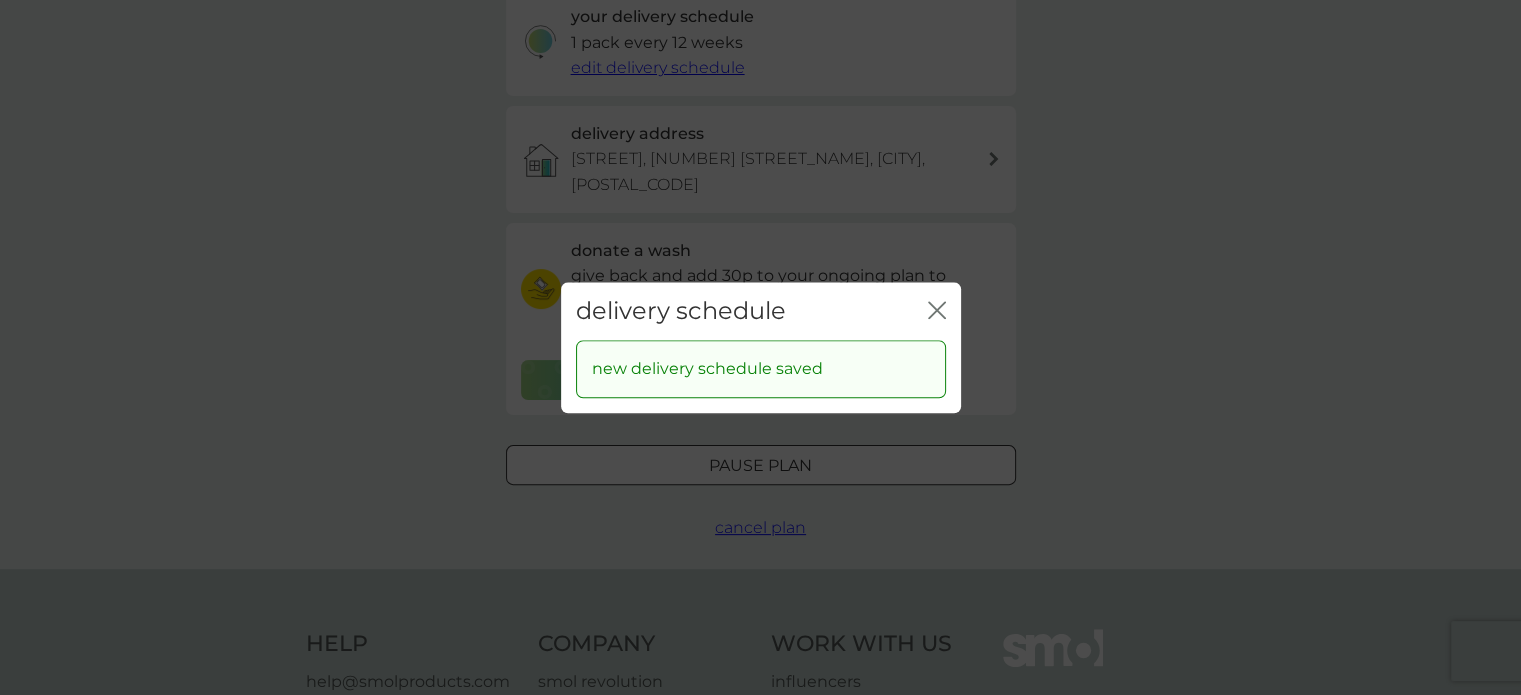 click 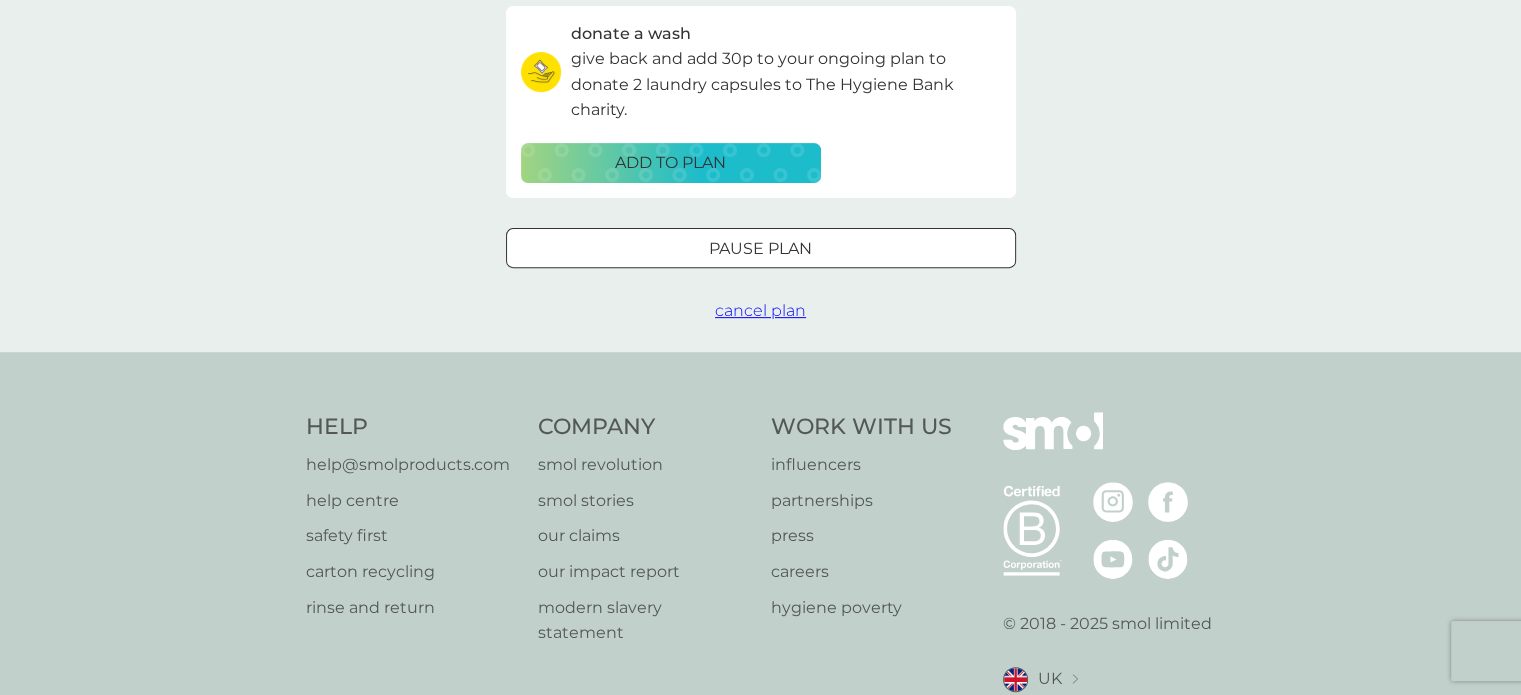 scroll, scrollTop: 600, scrollLeft: 0, axis: vertical 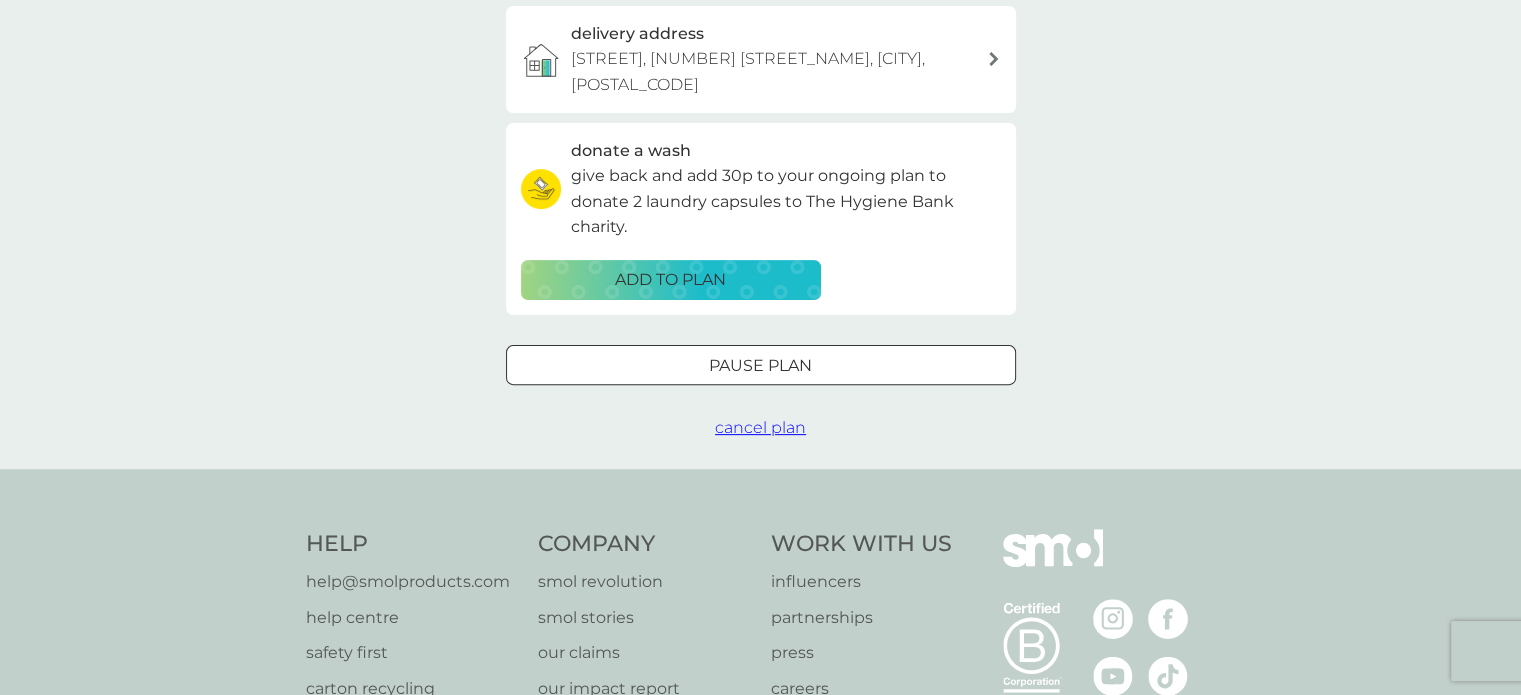 click on "ADD TO PLAN" at bounding box center (671, 280) 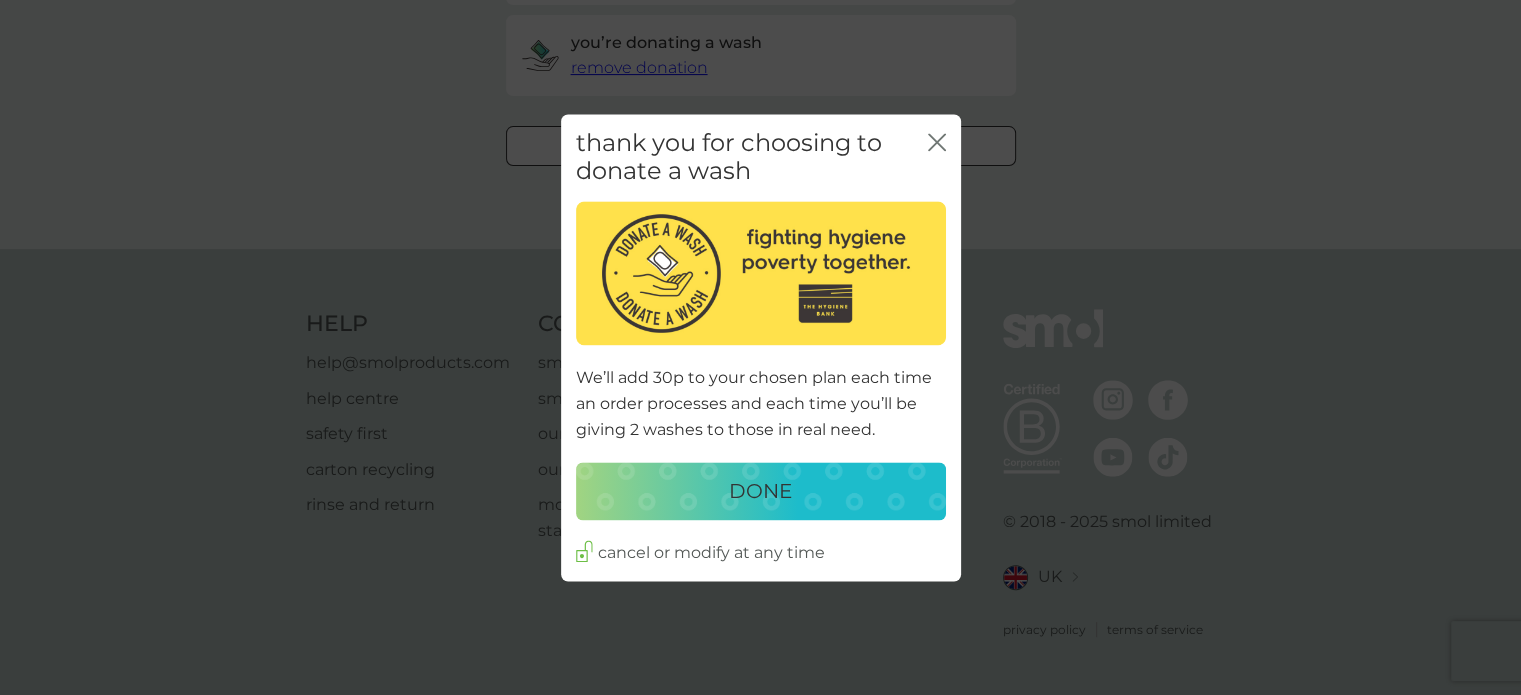 scroll, scrollTop: 712, scrollLeft: 0, axis: vertical 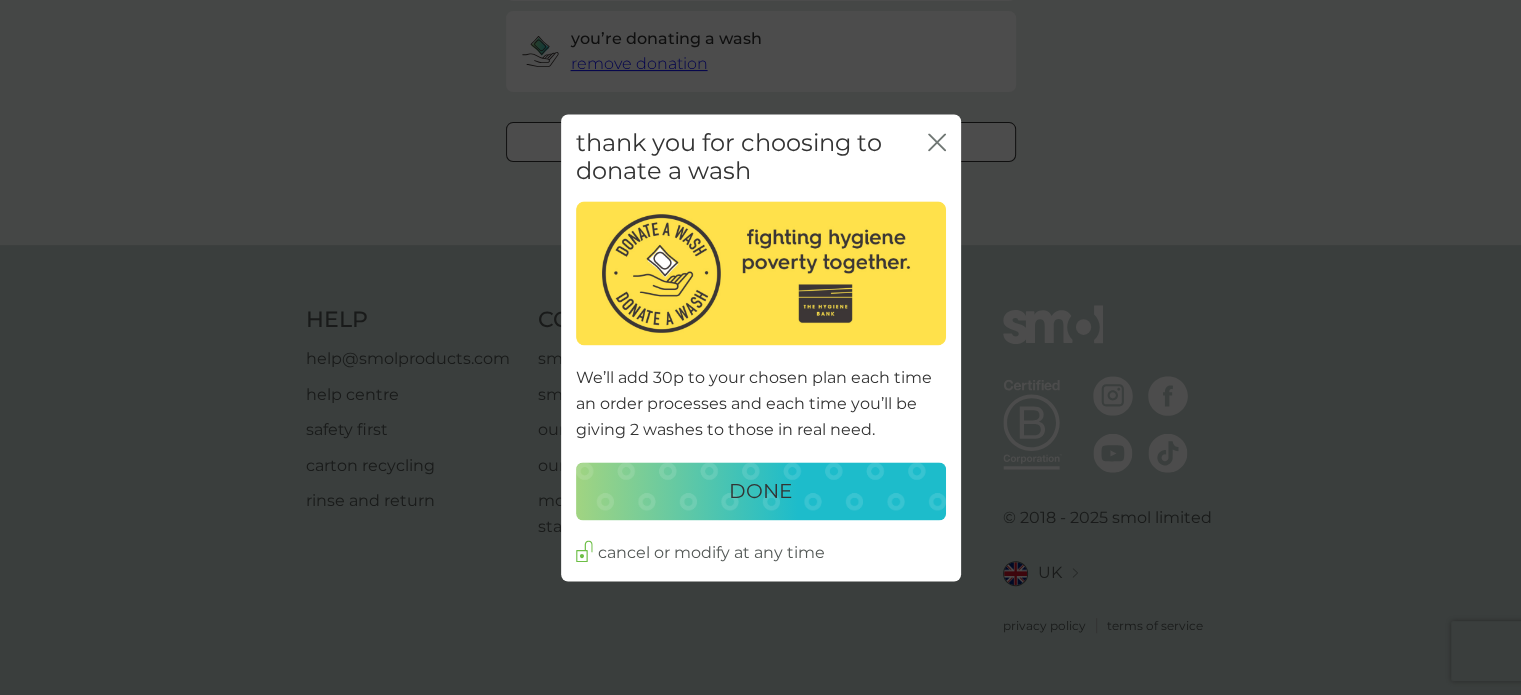 click on "DONE" at bounding box center (760, 492) 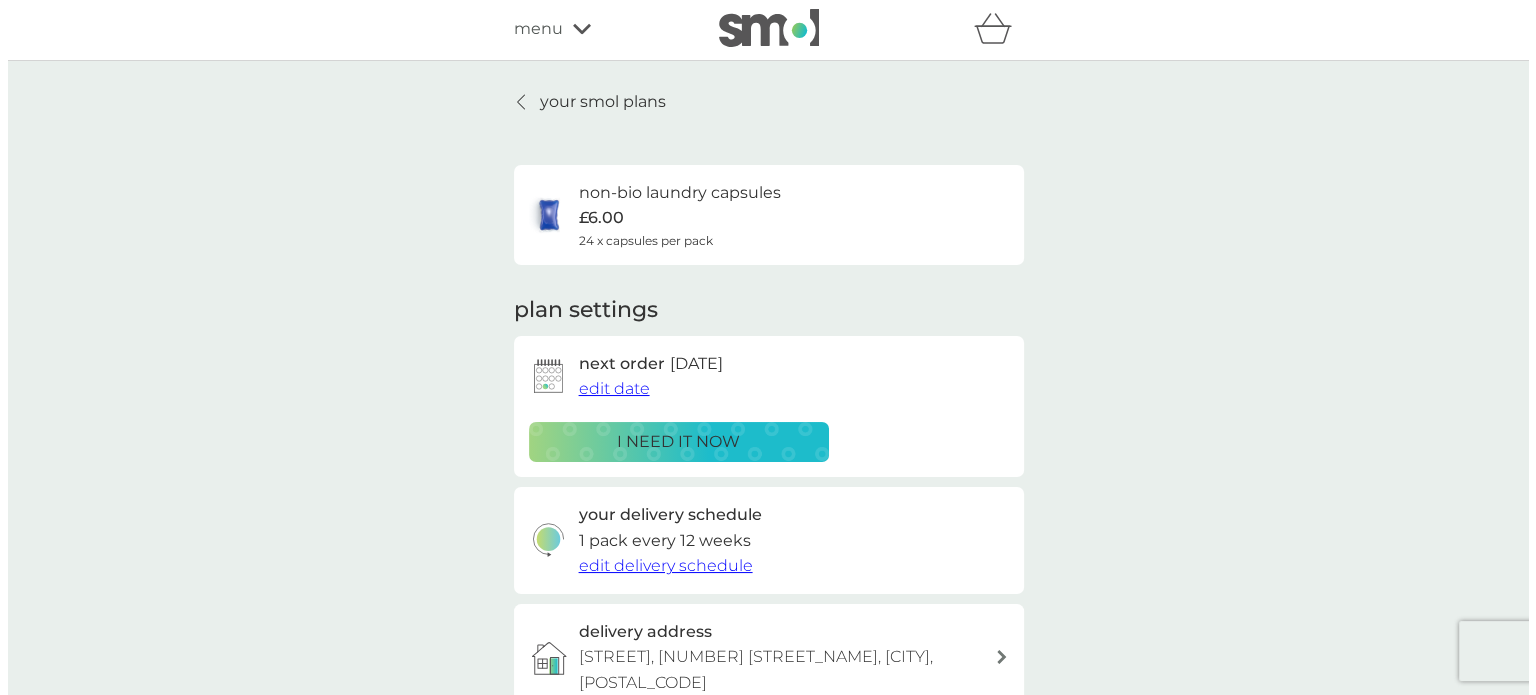 scroll, scrollTop: 0, scrollLeft: 0, axis: both 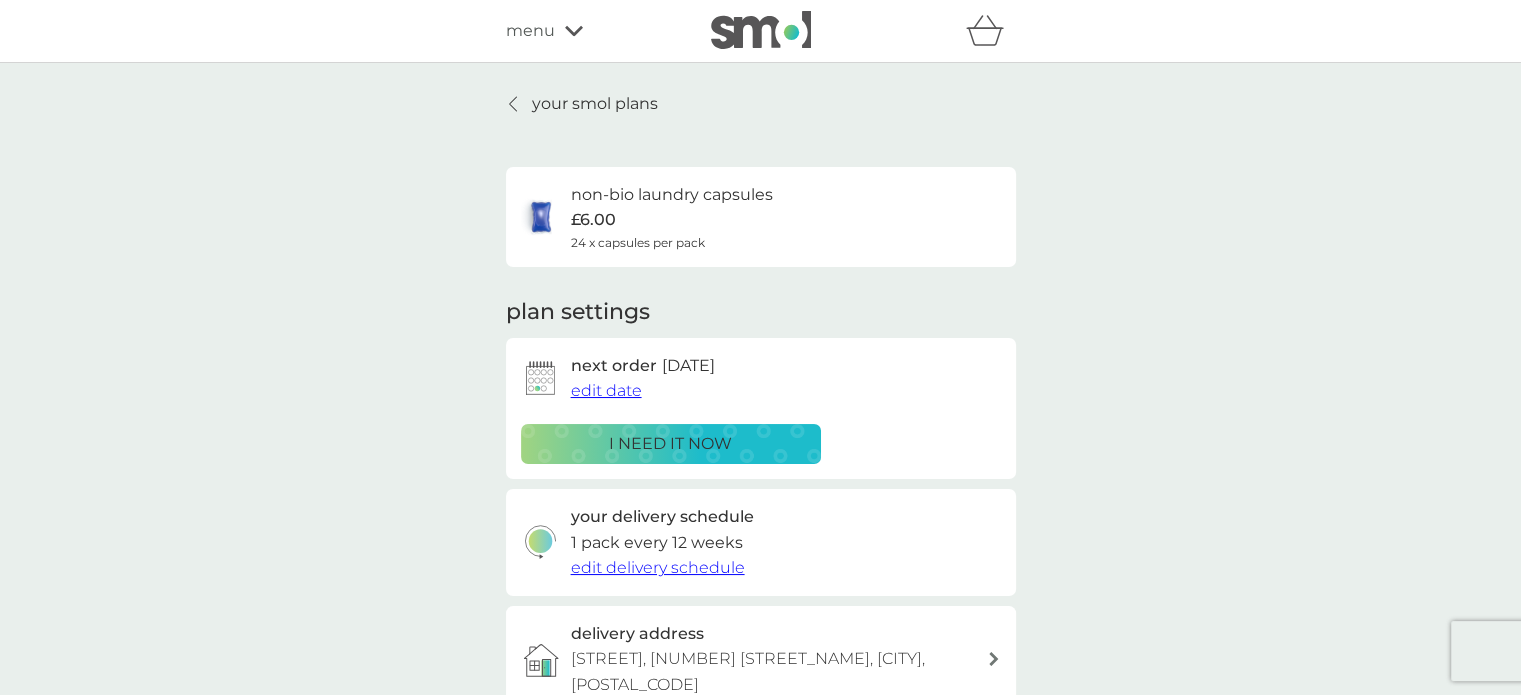 click 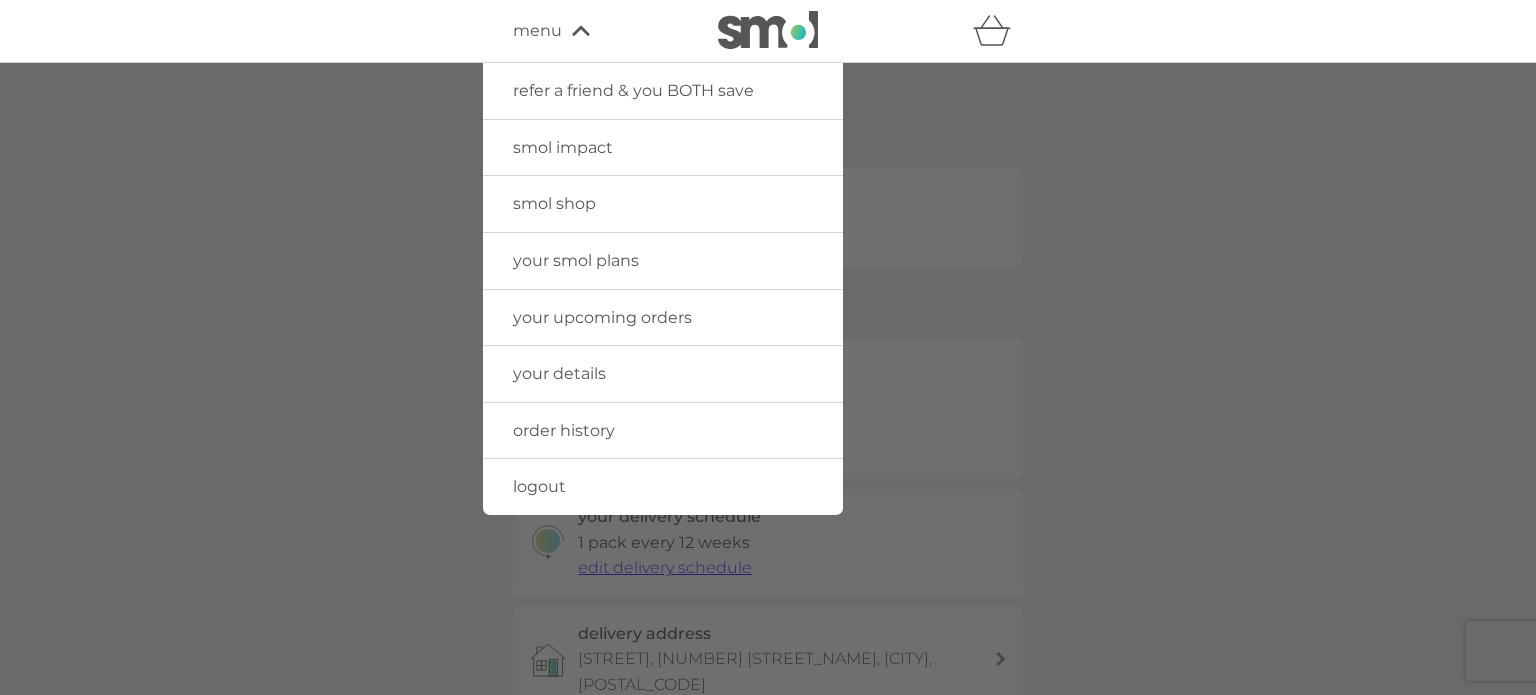 click on "logout" at bounding box center [539, 486] 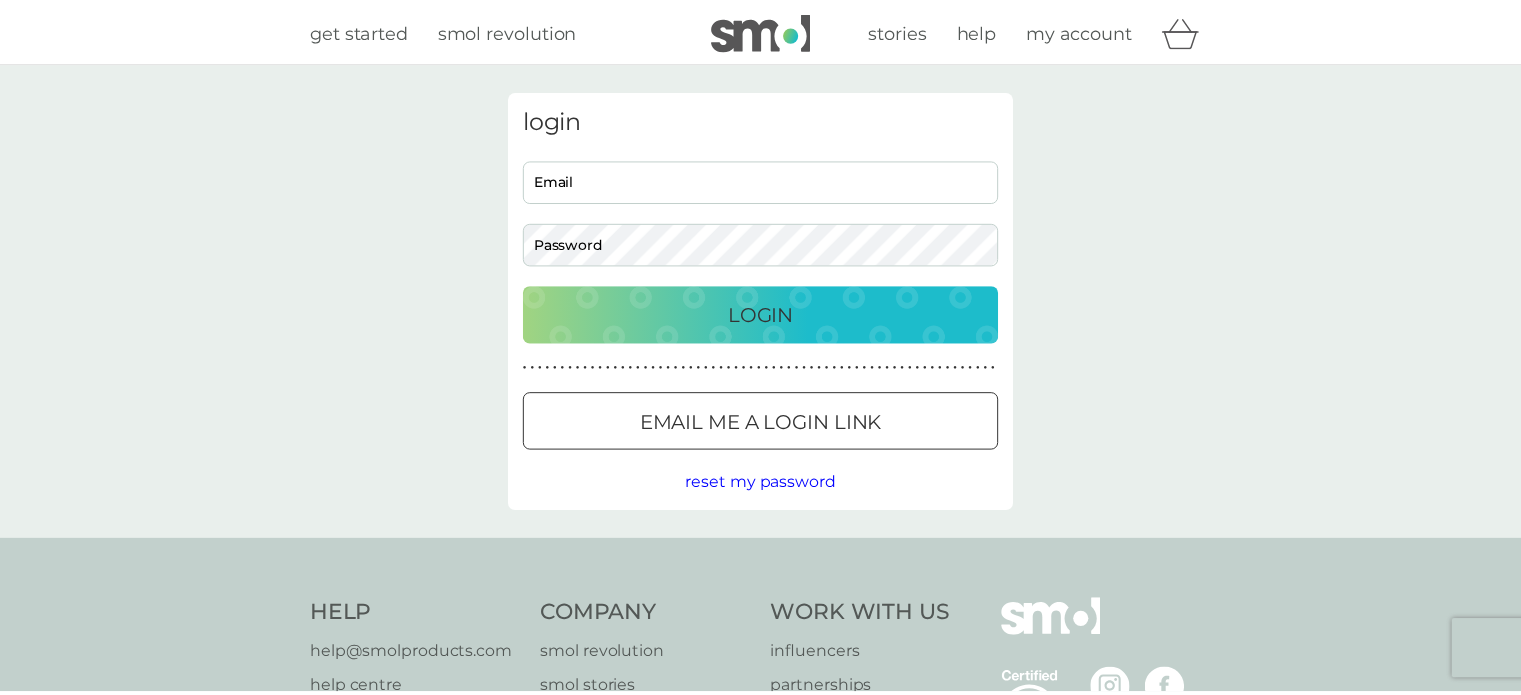 scroll, scrollTop: 0, scrollLeft: 0, axis: both 